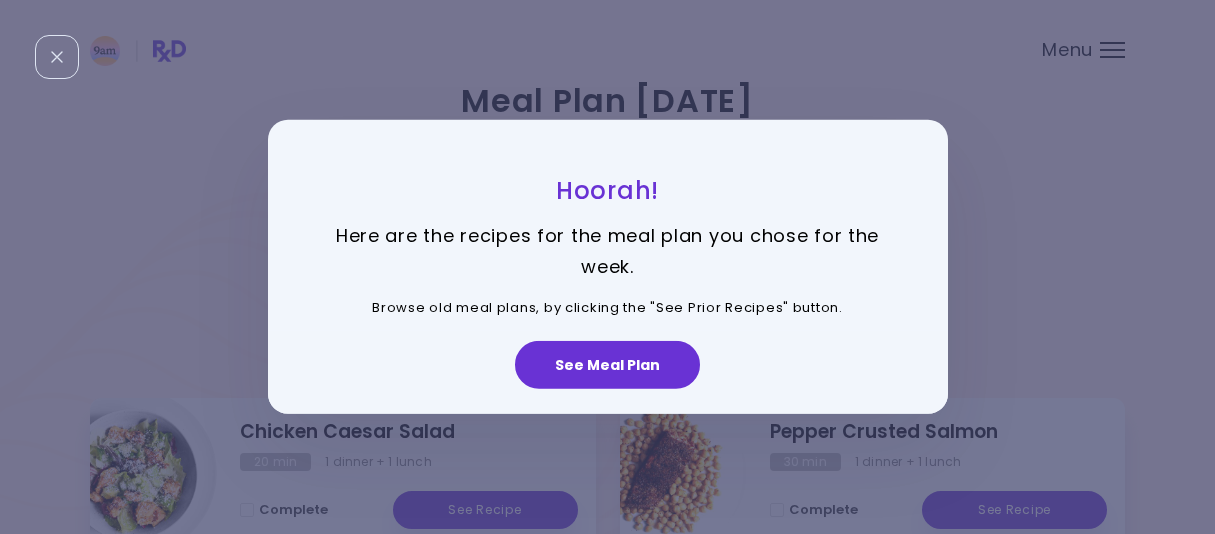 scroll, scrollTop: 0, scrollLeft: 0, axis: both 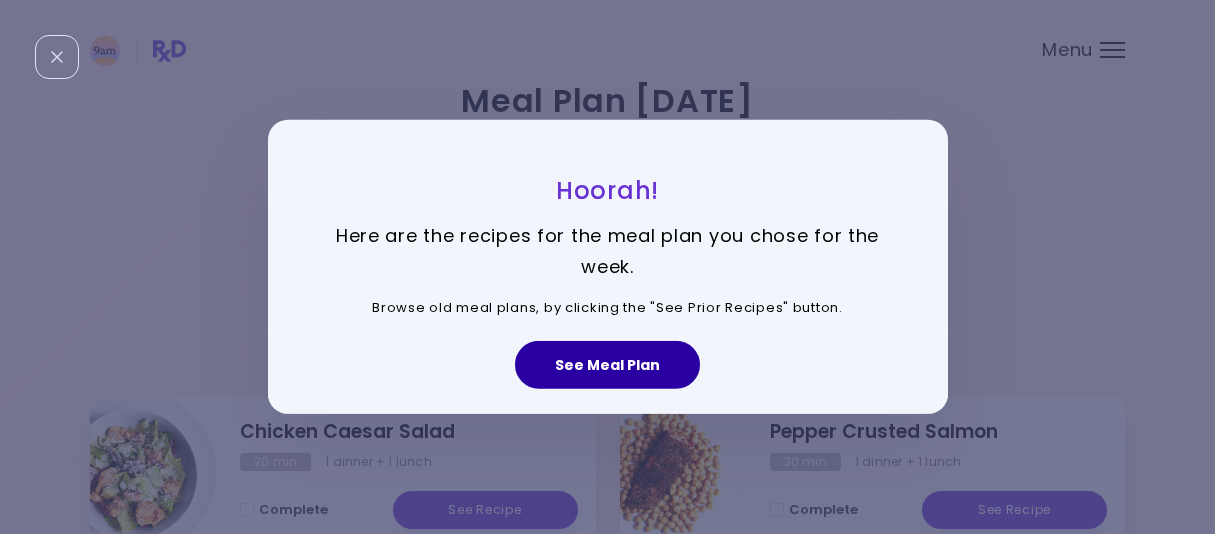 click on "See Meal Plan" at bounding box center (607, 365) 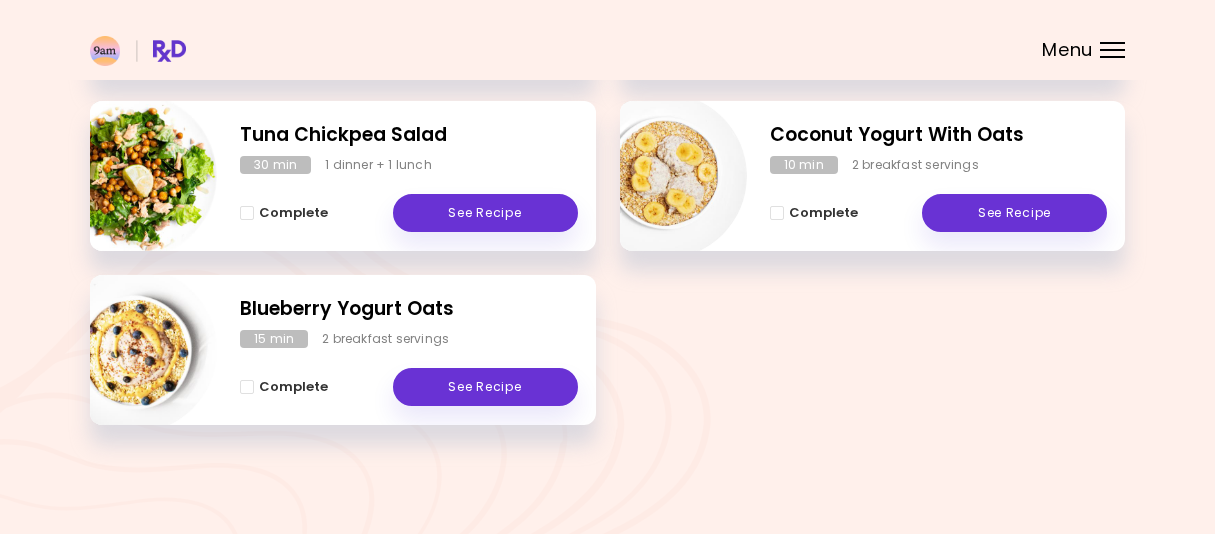 scroll, scrollTop: 644, scrollLeft: 0, axis: vertical 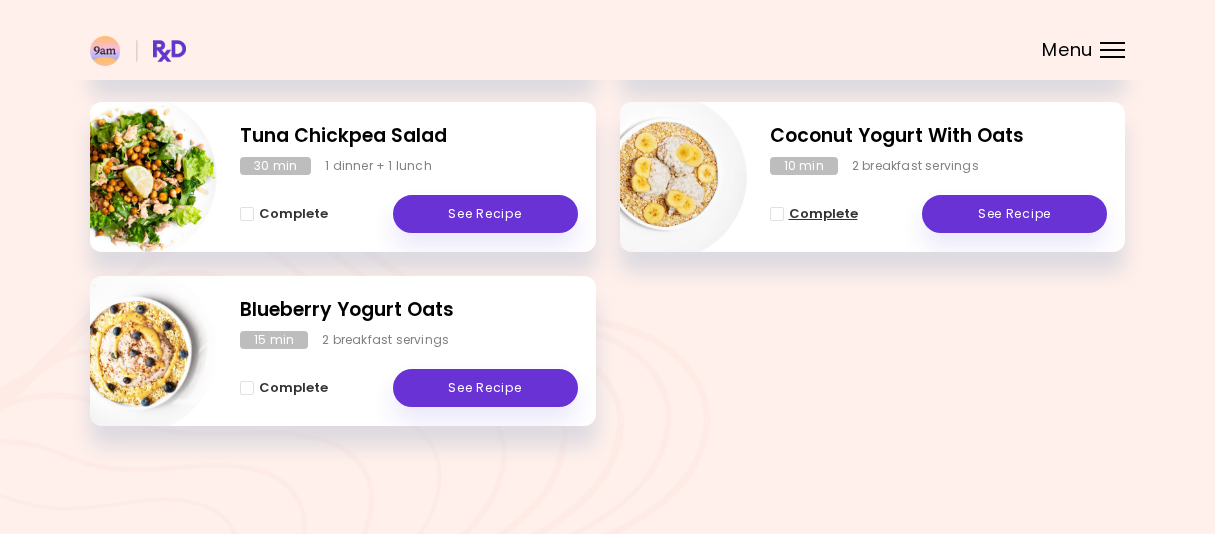 click at bounding box center [777, 214] 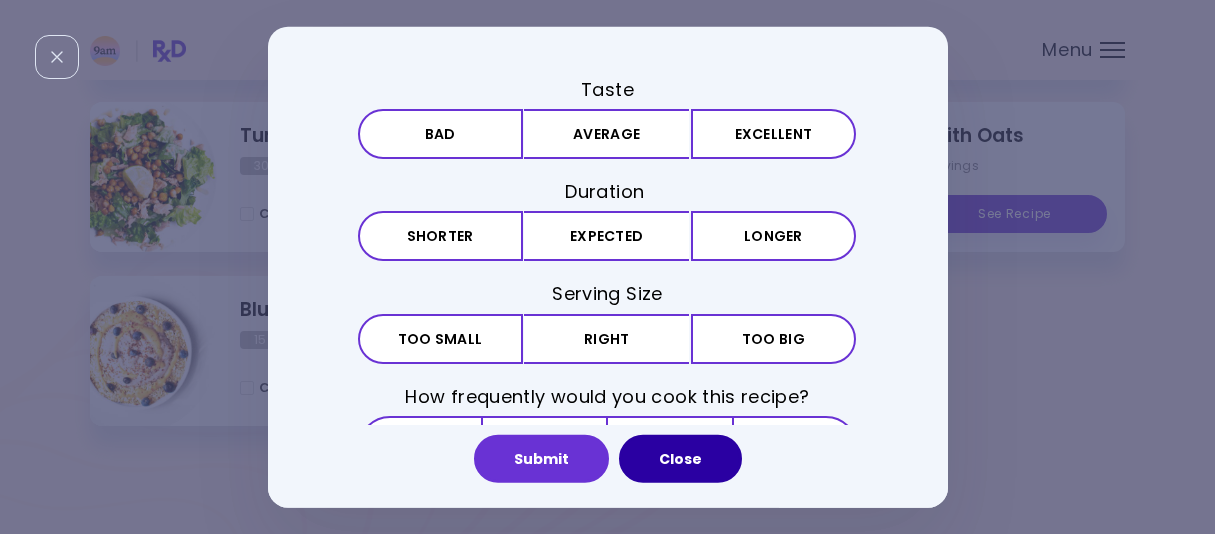 click on "Close" at bounding box center (680, 458) 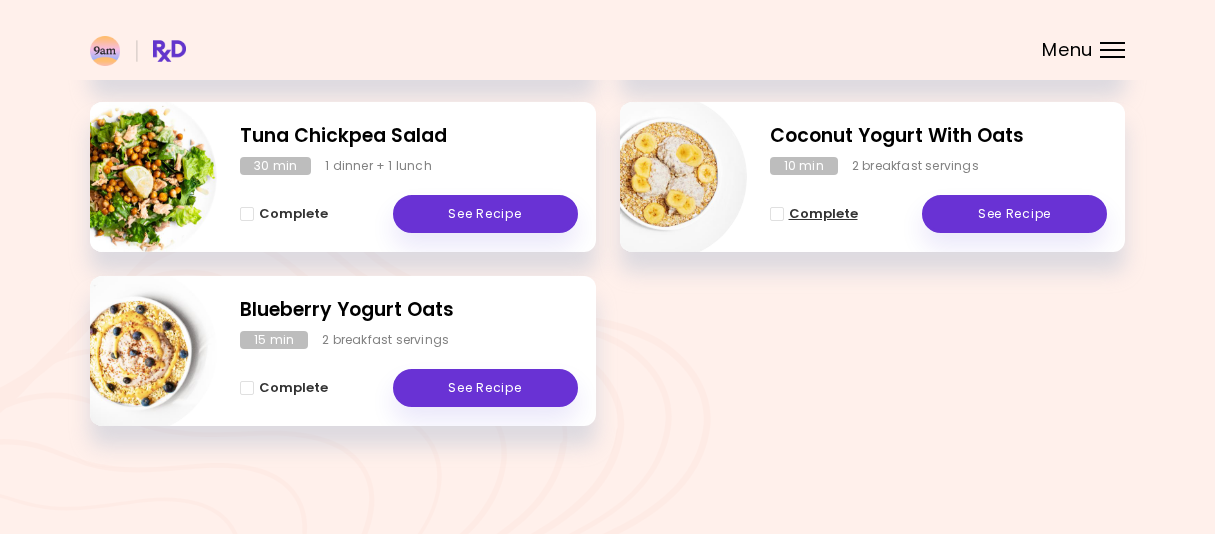 click at bounding box center (777, 214) 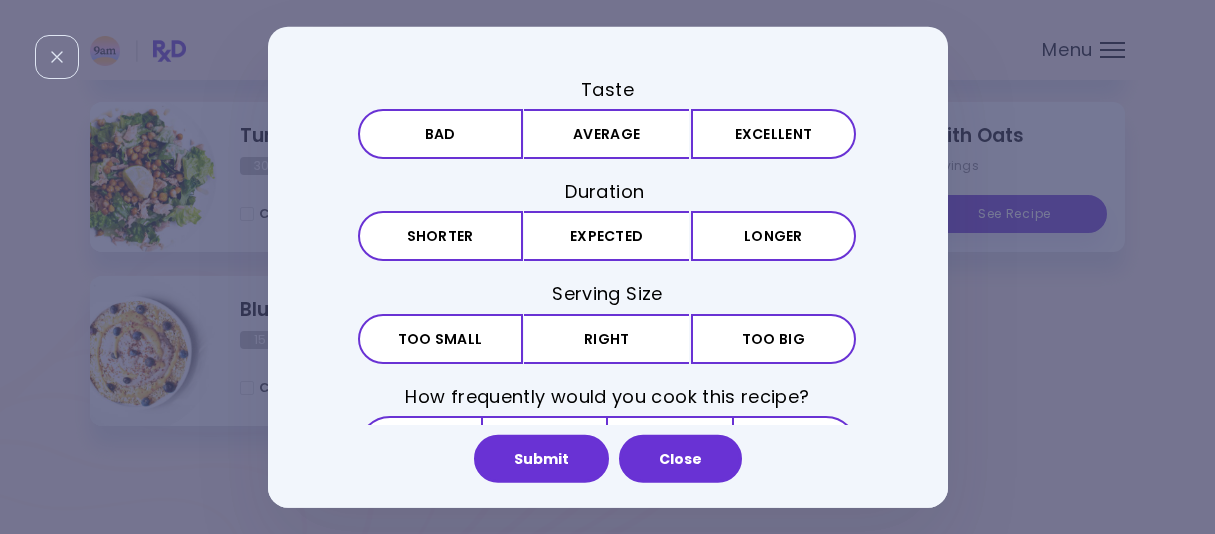 click on "Submit Close" at bounding box center [608, 465] 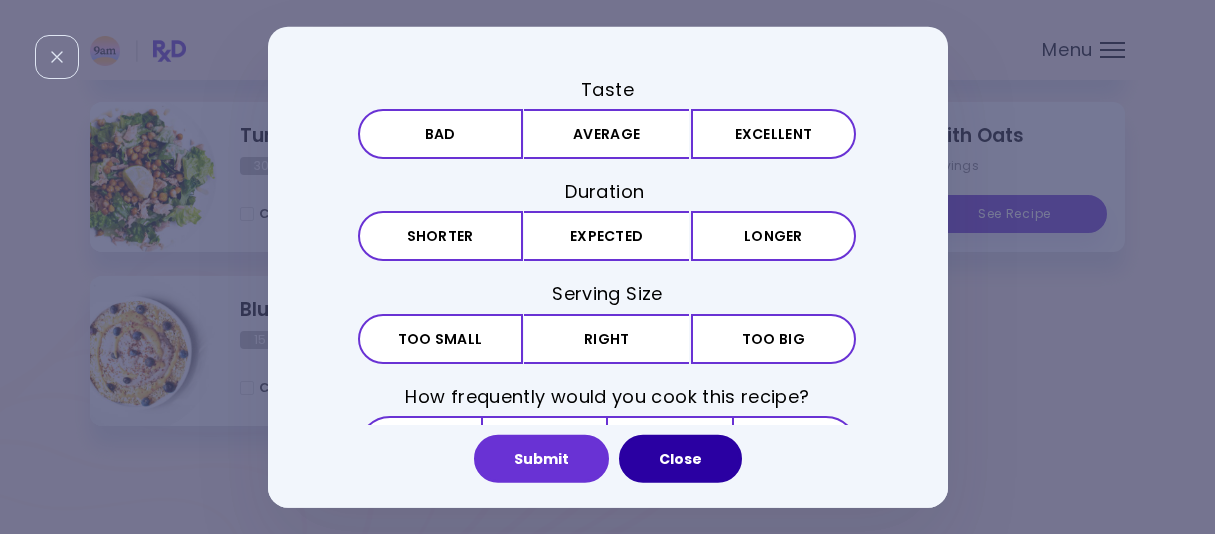 click on "Close" at bounding box center (680, 458) 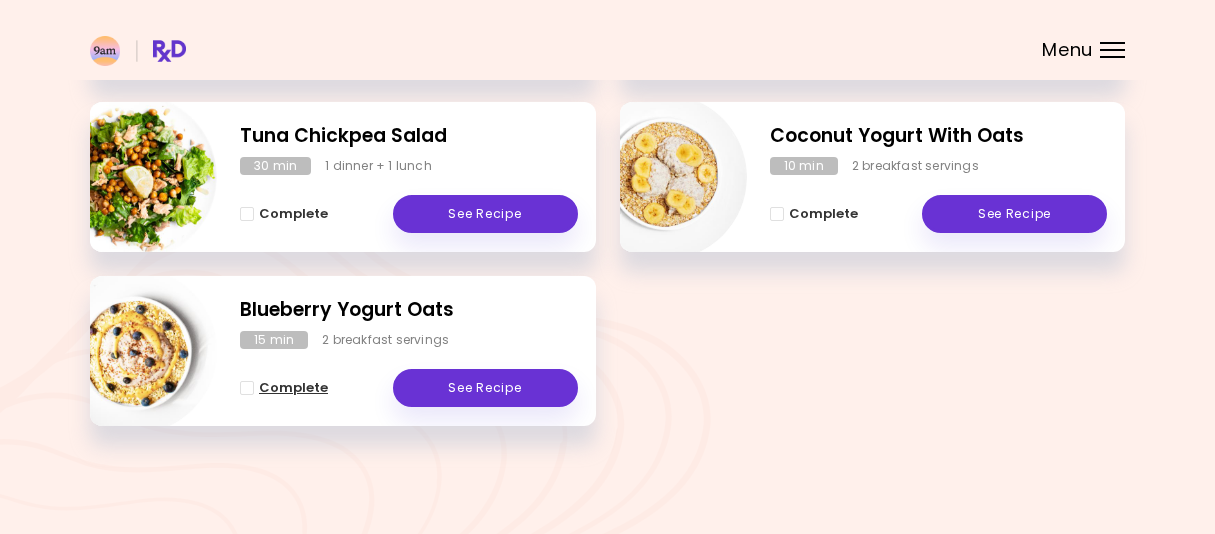 click on "Complete" at bounding box center (284, 388) 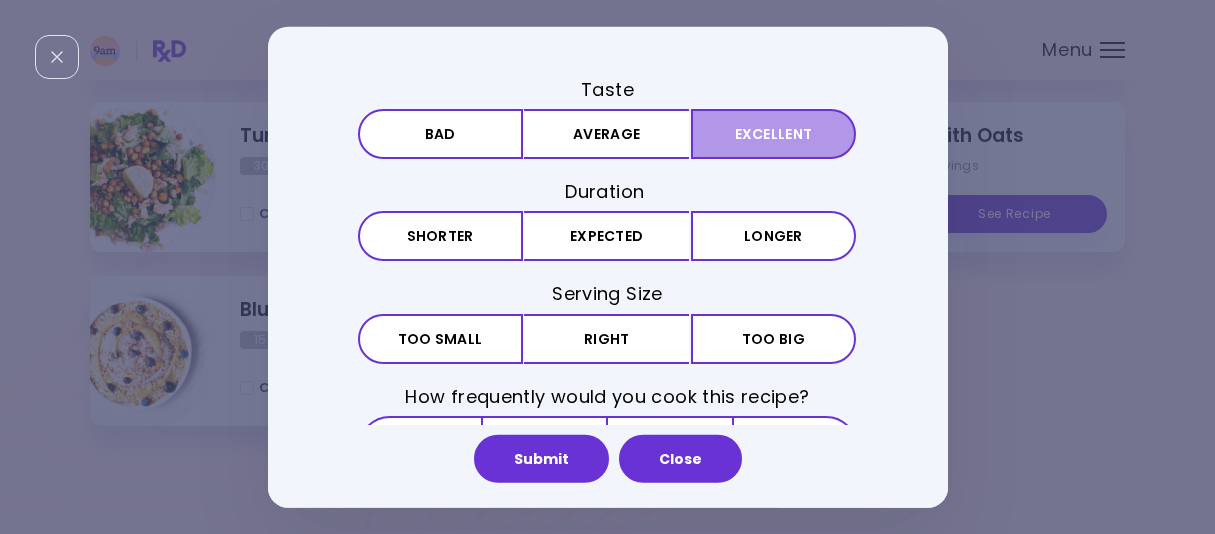 click on "Excellent" at bounding box center (773, 134) 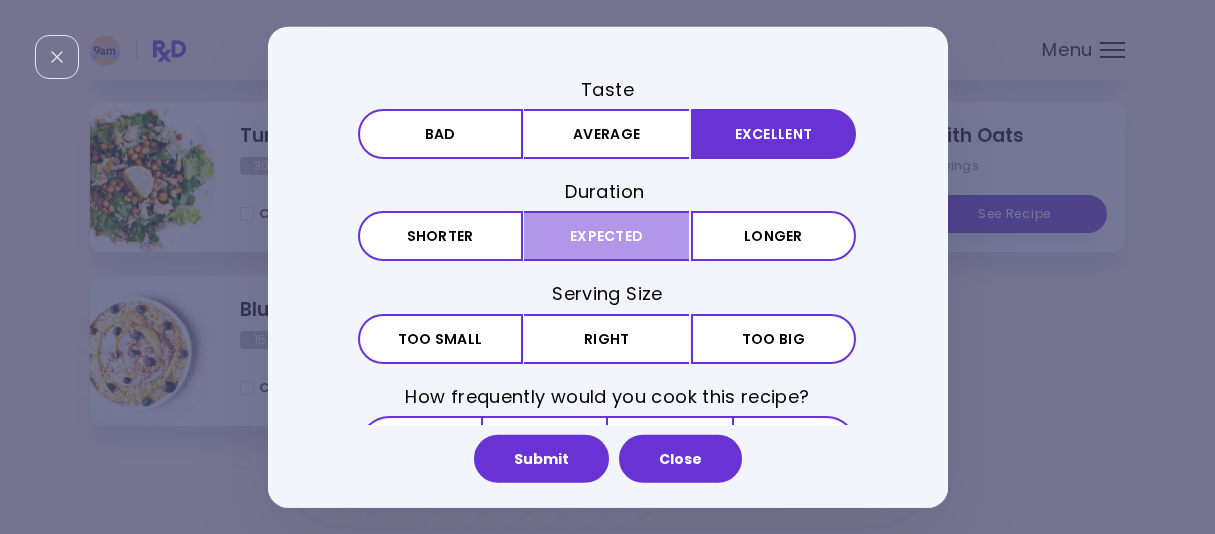 click on "Expected" at bounding box center [606, 236] 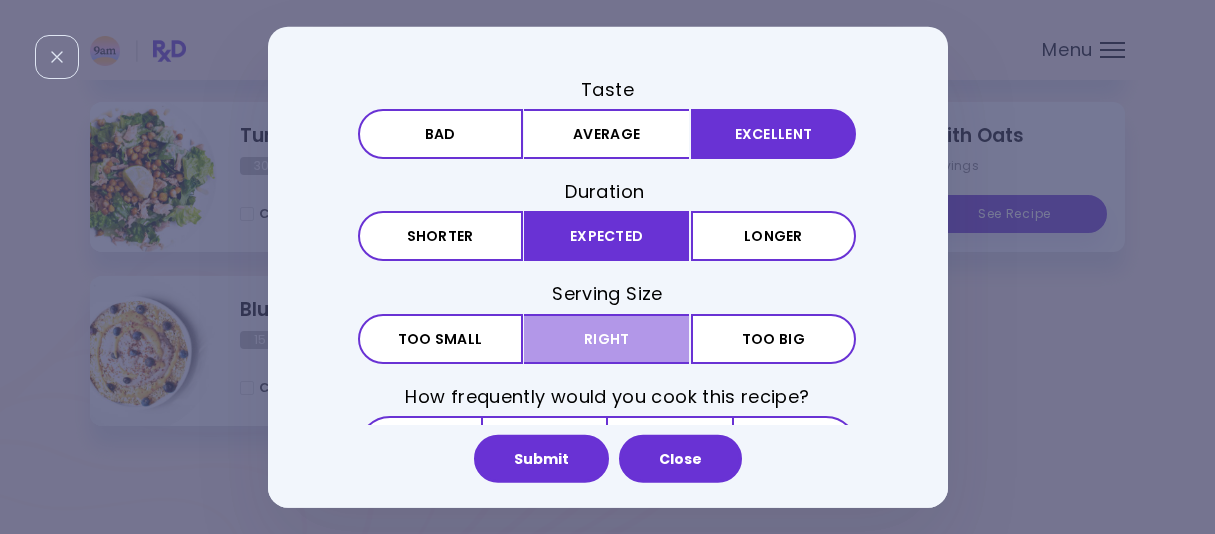 click on "Right" at bounding box center (606, 338) 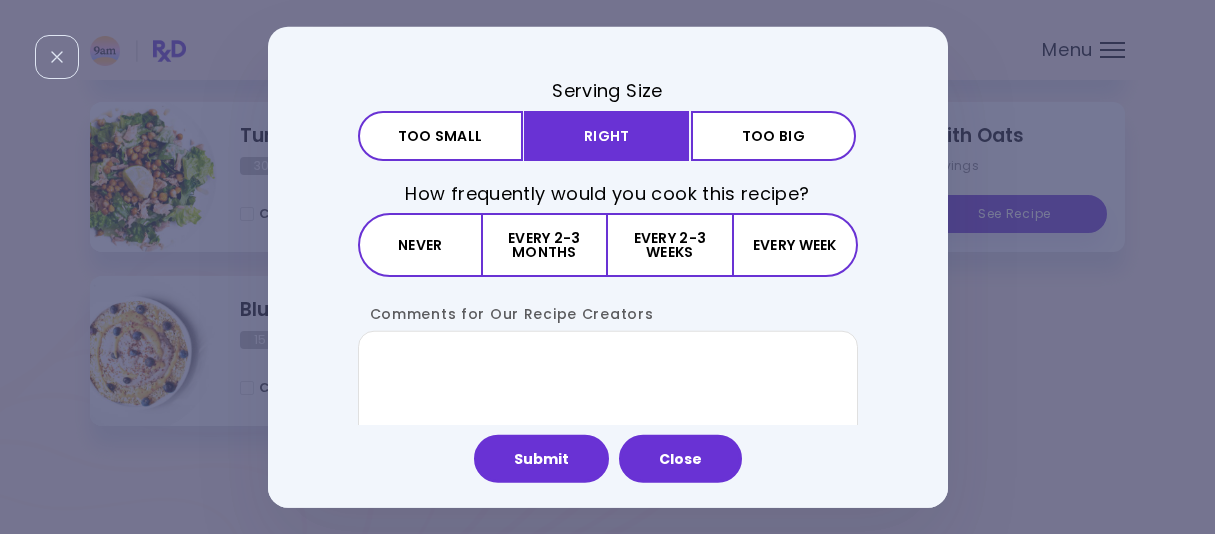 scroll, scrollTop: 215, scrollLeft: 0, axis: vertical 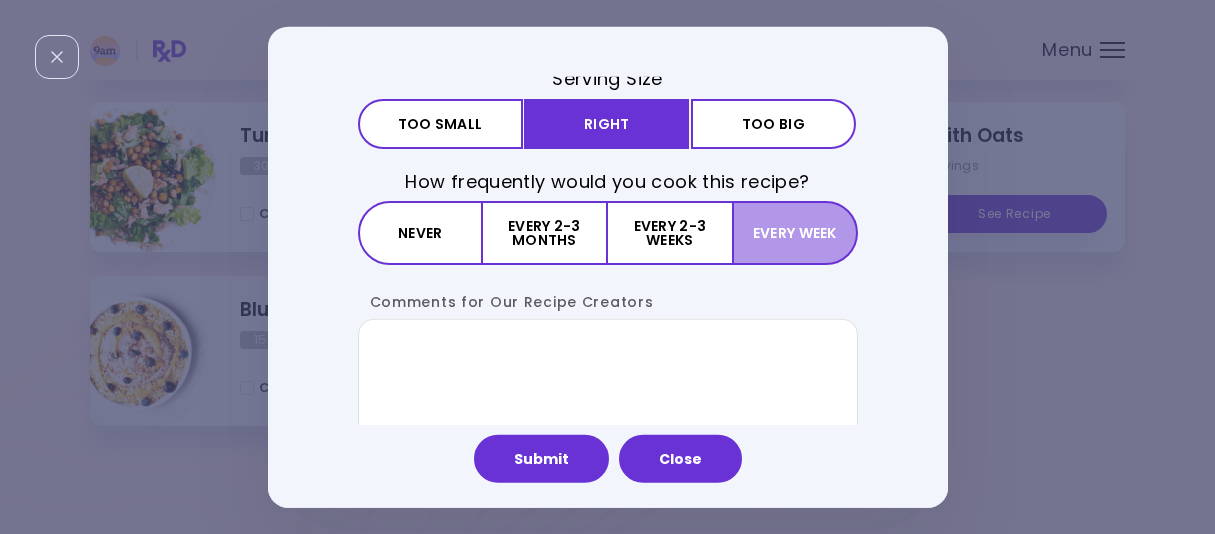 click on "Every week" at bounding box center (794, 233) 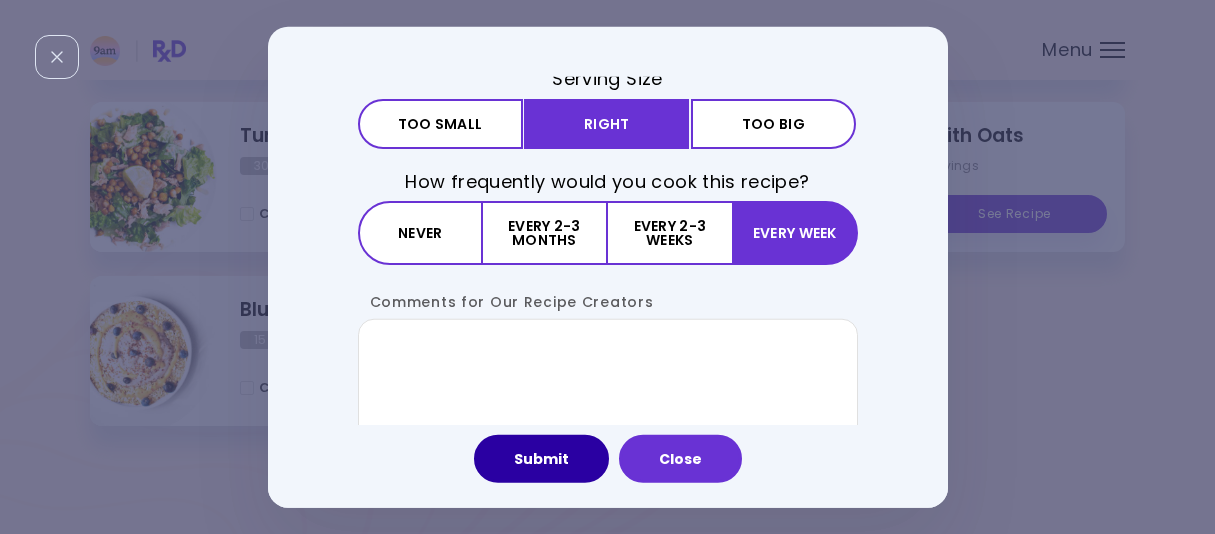 click on "Submit" at bounding box center (541, 458) 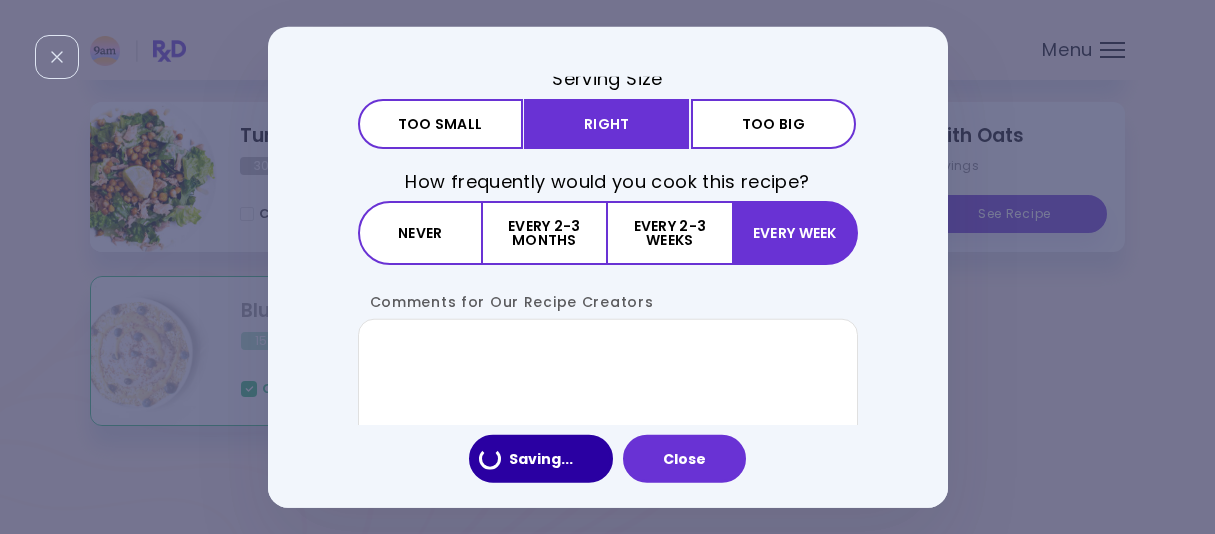 scroll, scrollTop: 0, scrollLeft: 0, axis: both 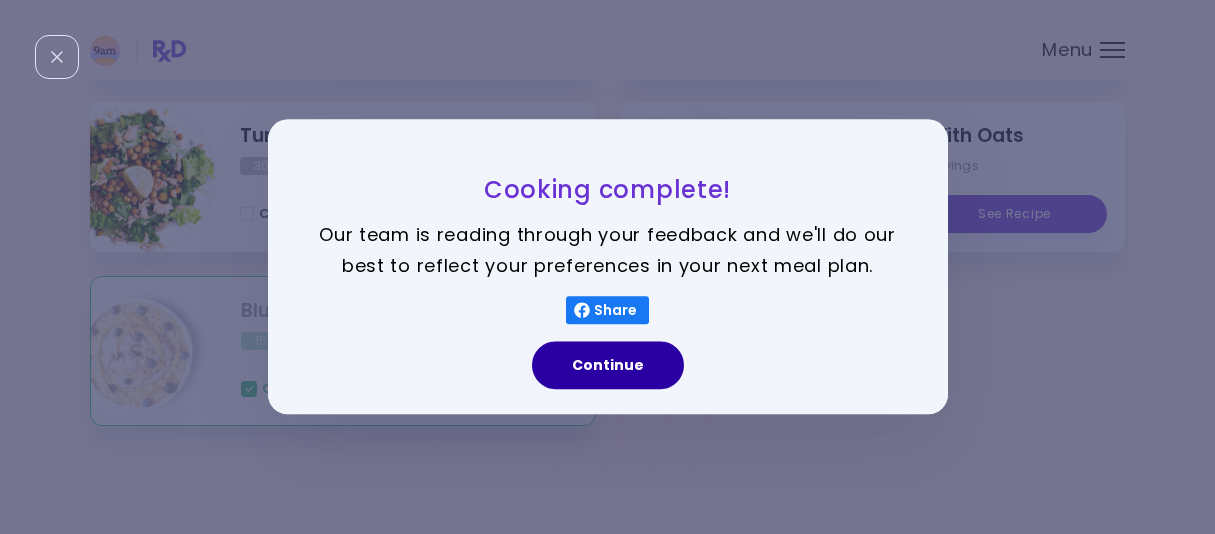 click on "Continue" at bounding box center [608, 366] 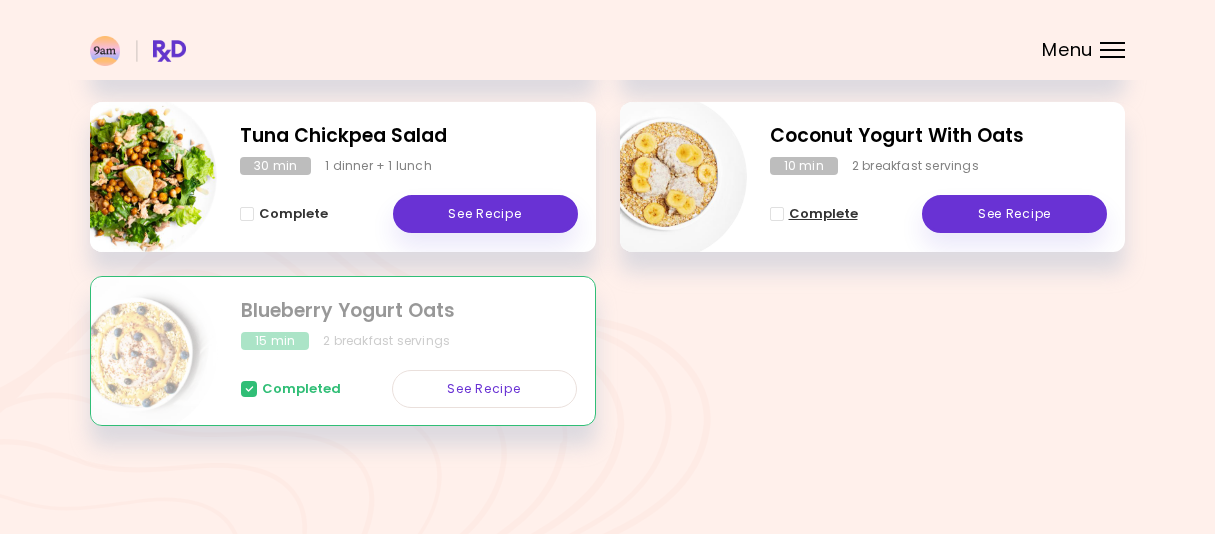click at bounding box center (777, 214) 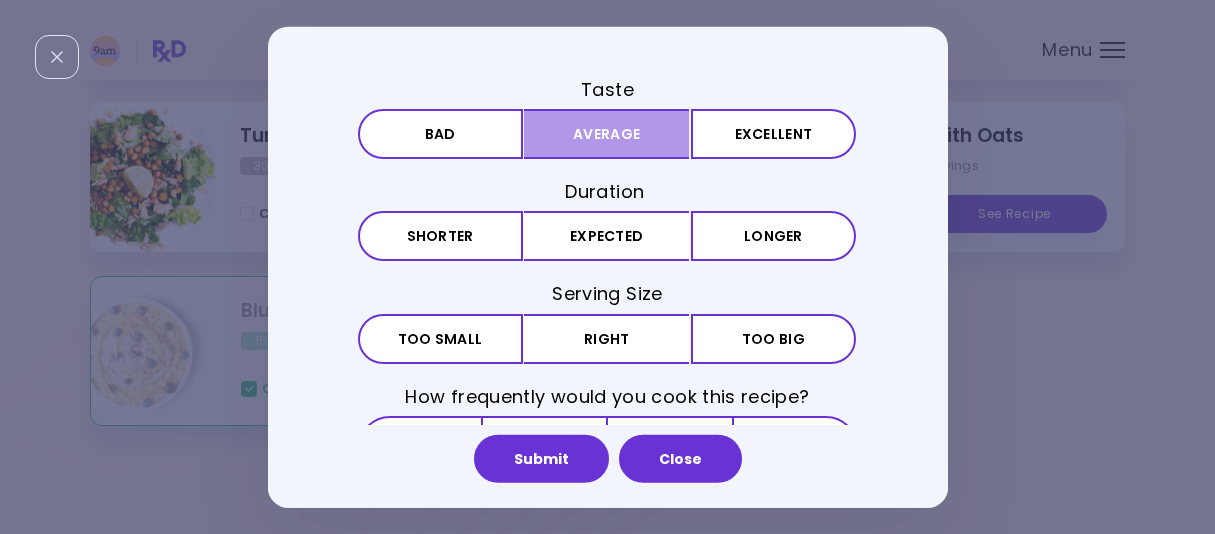 click on "Average" at bounding box center (606, 134) 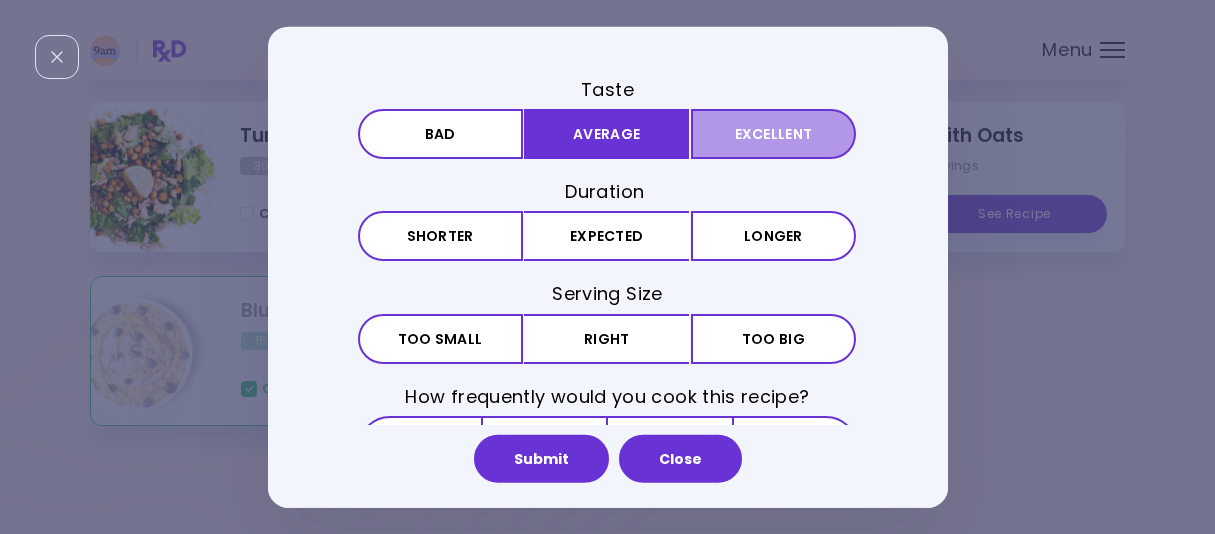 click on "Excellent" at bounding box center [773, 134] 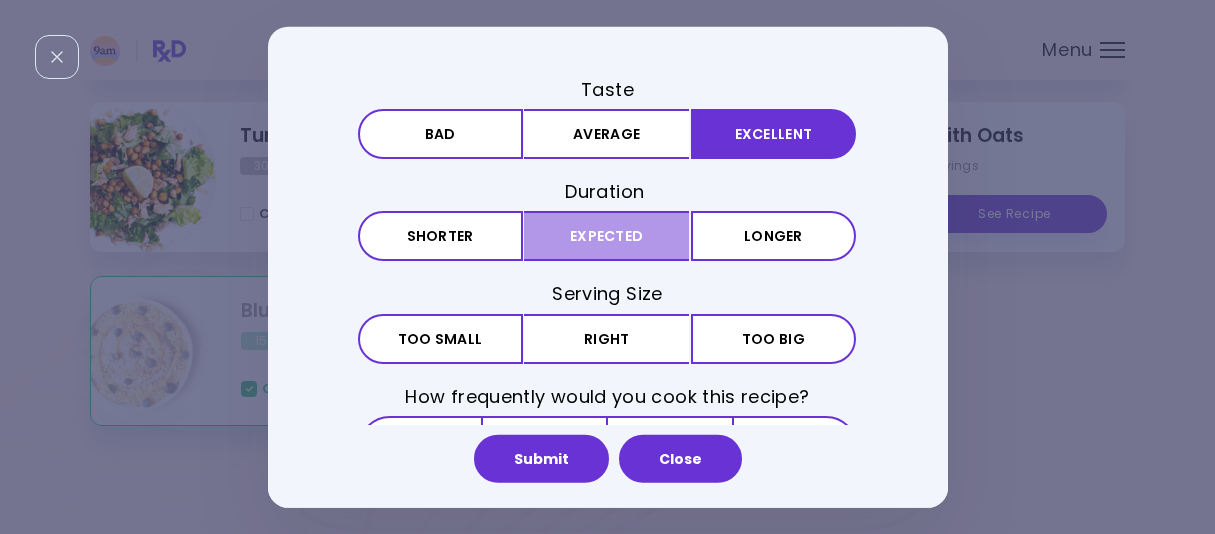 click on "Expected" at bounding box center [606, 236] 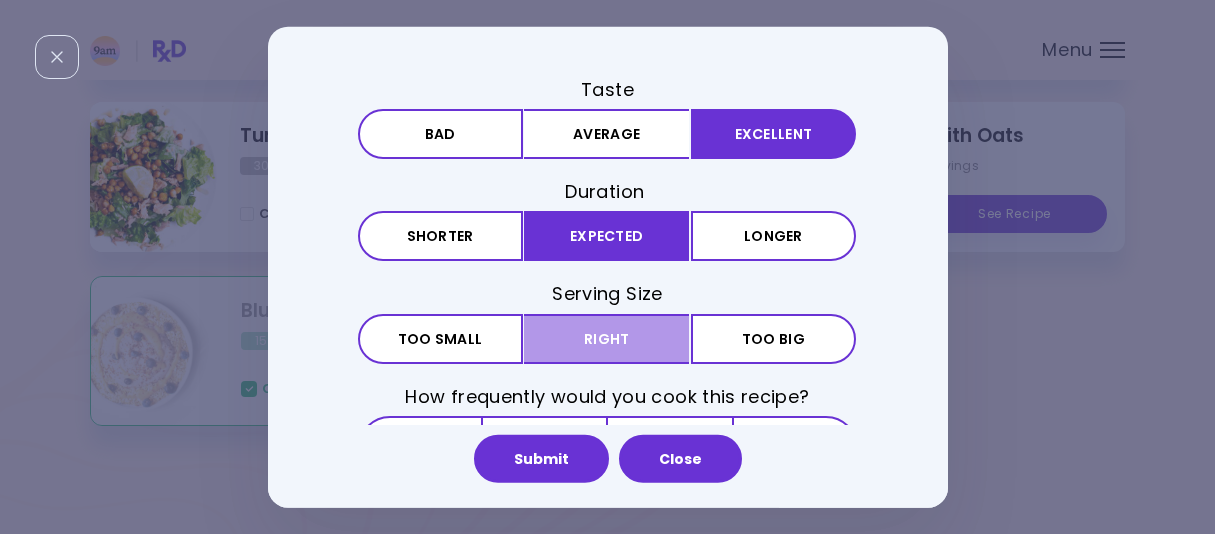 click on "Right" at bounding box center (606, 338) 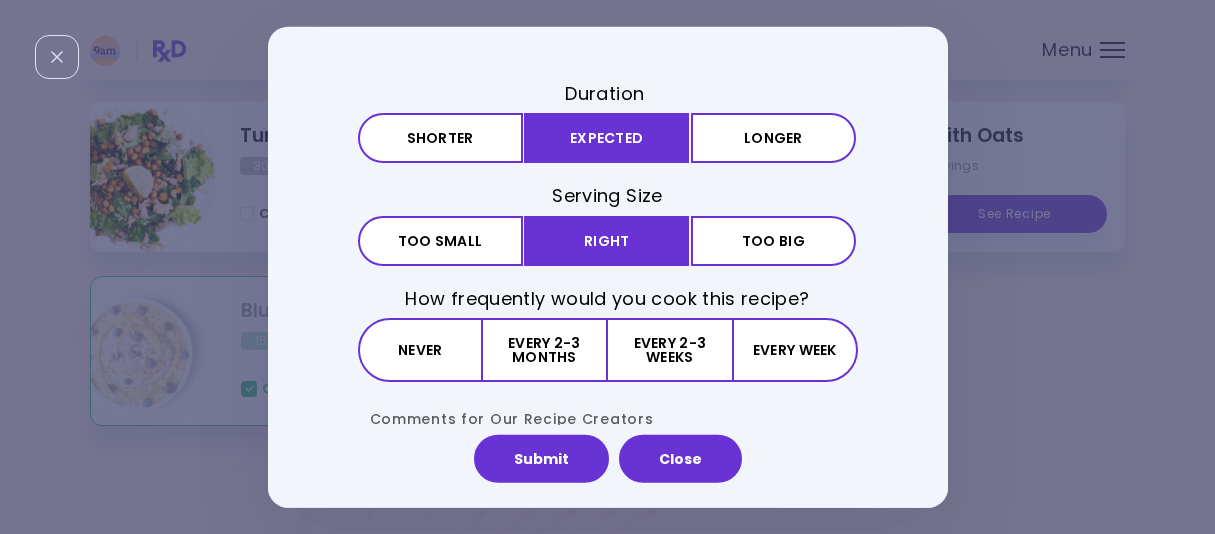 scroll, scrollTop: 214, scrollLeft: 0, axis: vertical 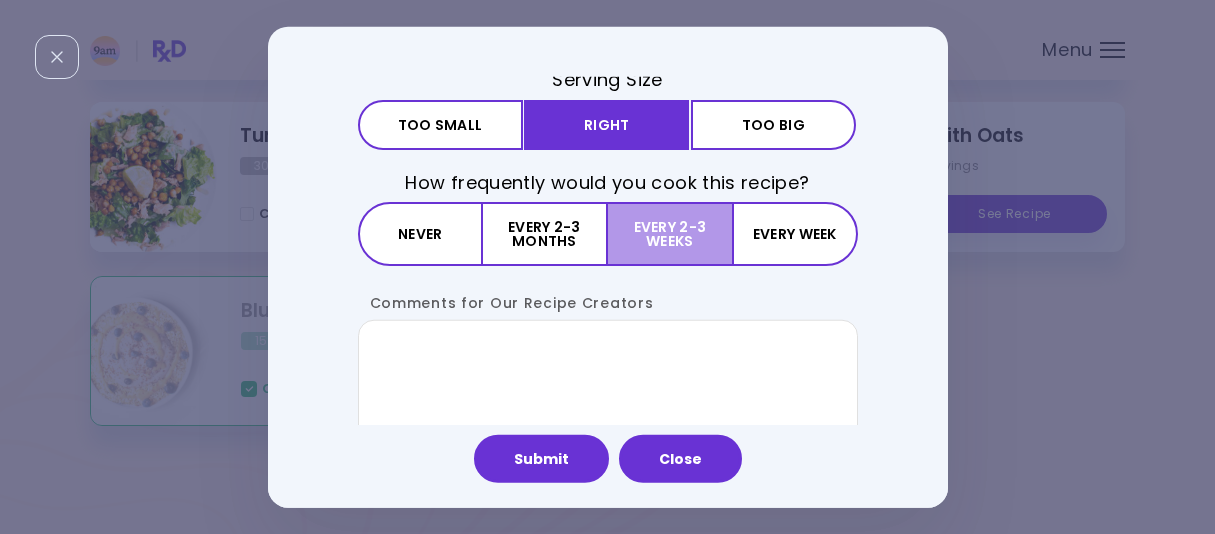 click on "Every 2-3 weeks" at bounding box center (670, 234) 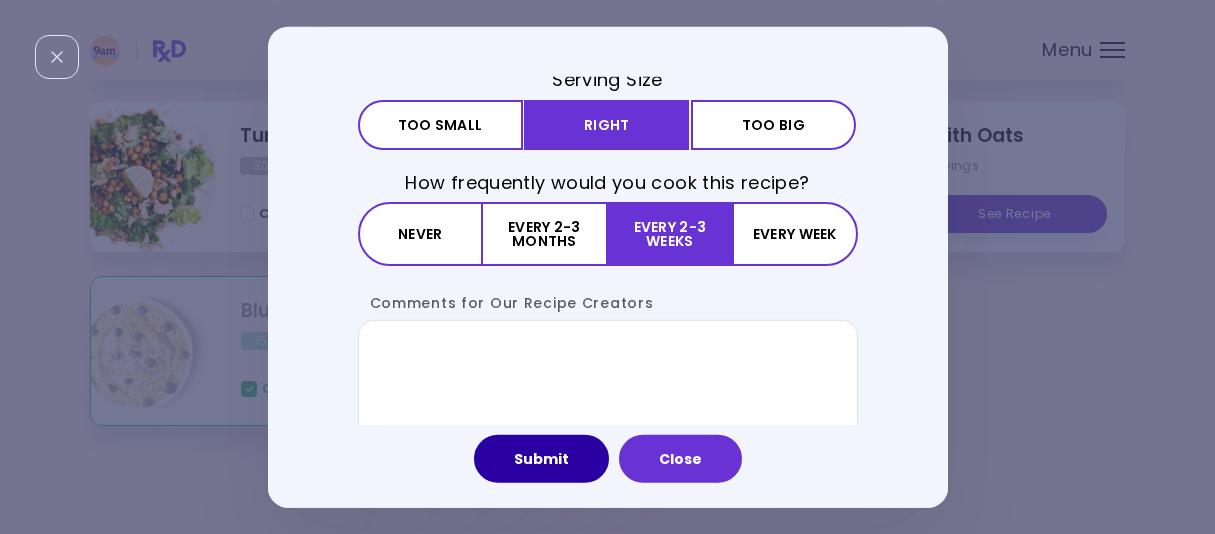 click on "Submit" at bounding box center [541, 458] 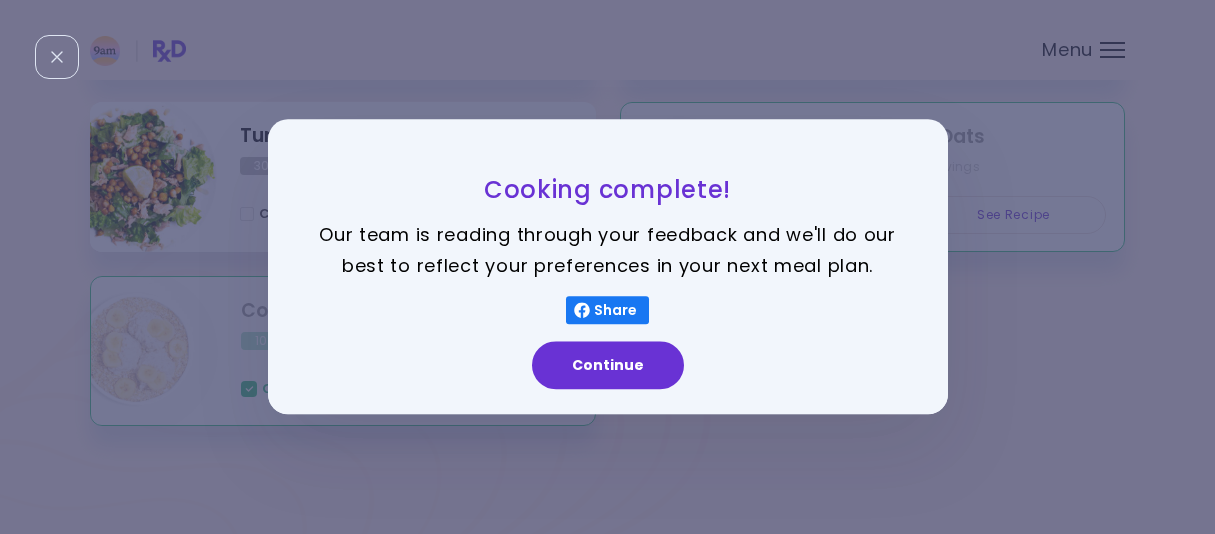 scroll, scrollTop: 0, scrollLeft: 0, axis: both 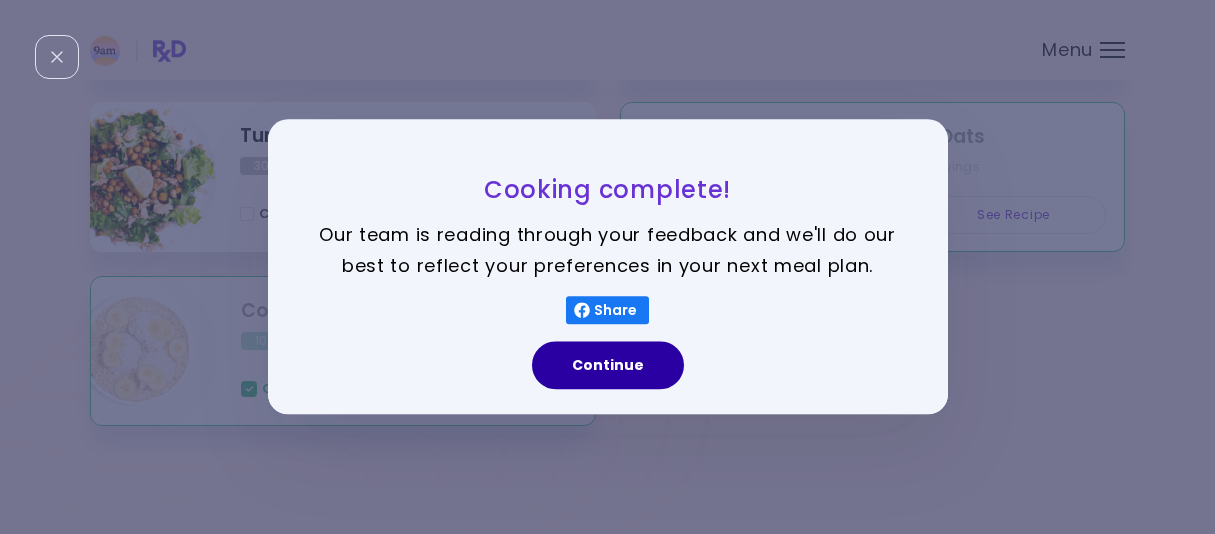 click on "Continue" at bounding box center (608, 366) 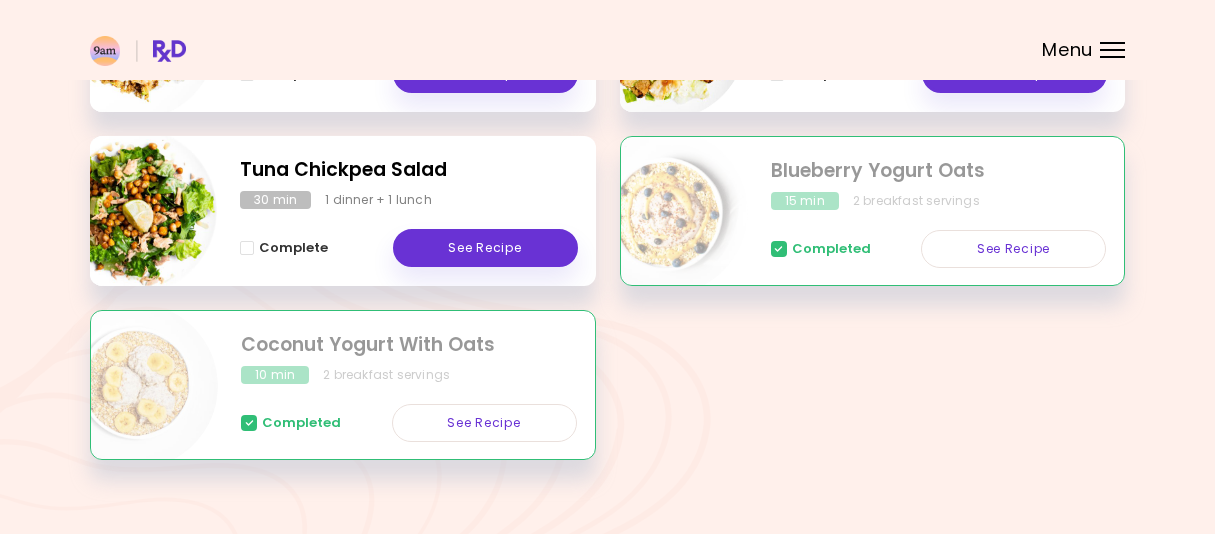 scroll, scrollTop: 608, scrollLeft: 0, axis: vertical 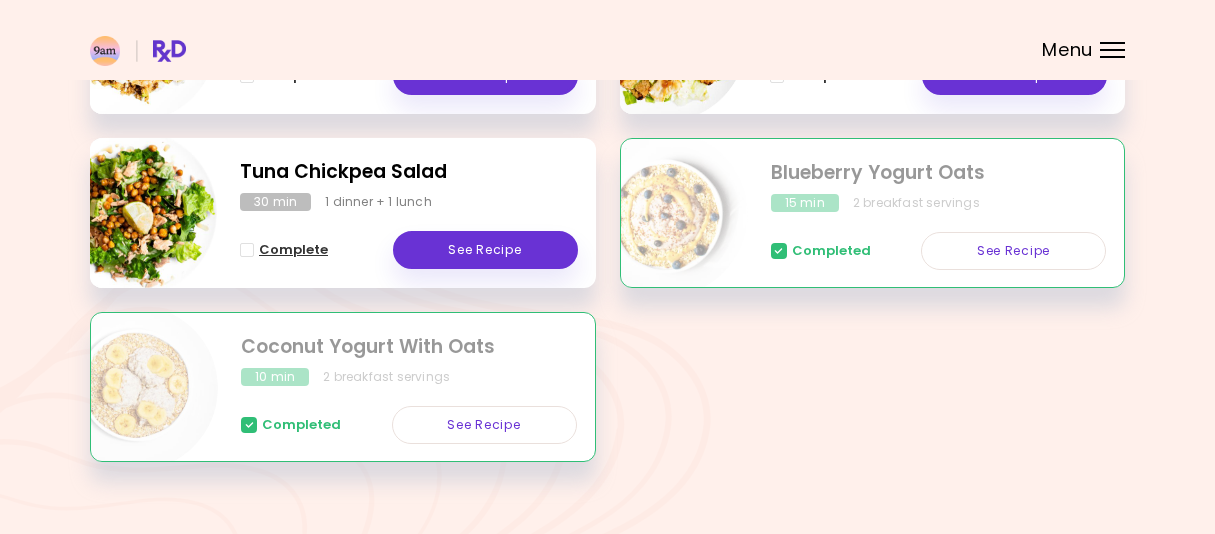 click at bounding box center (247, 250) 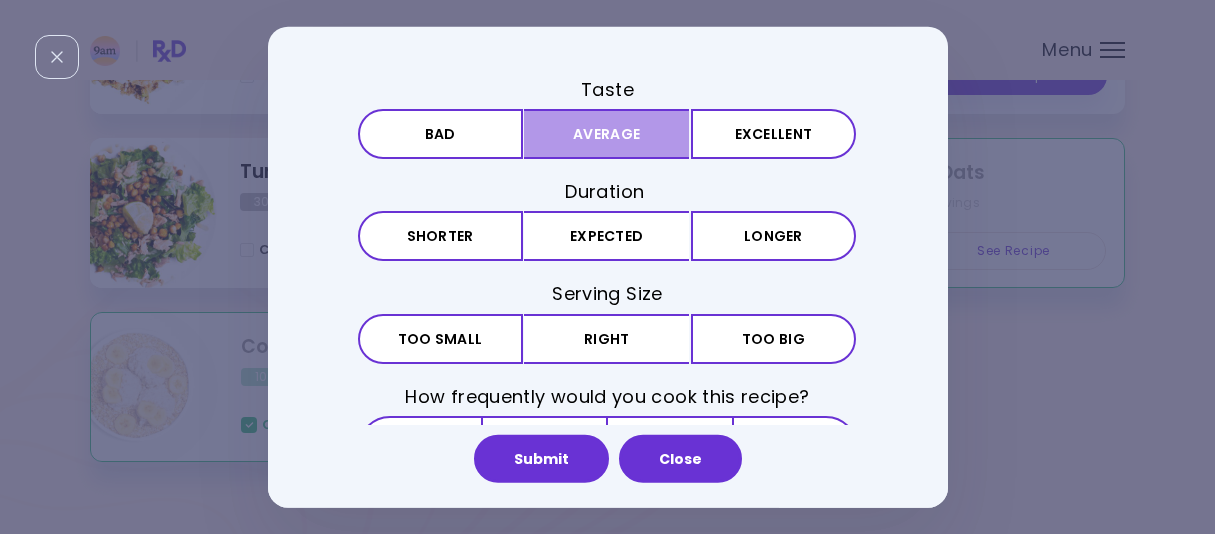 click on "Average" at bounding box center (606, 134) 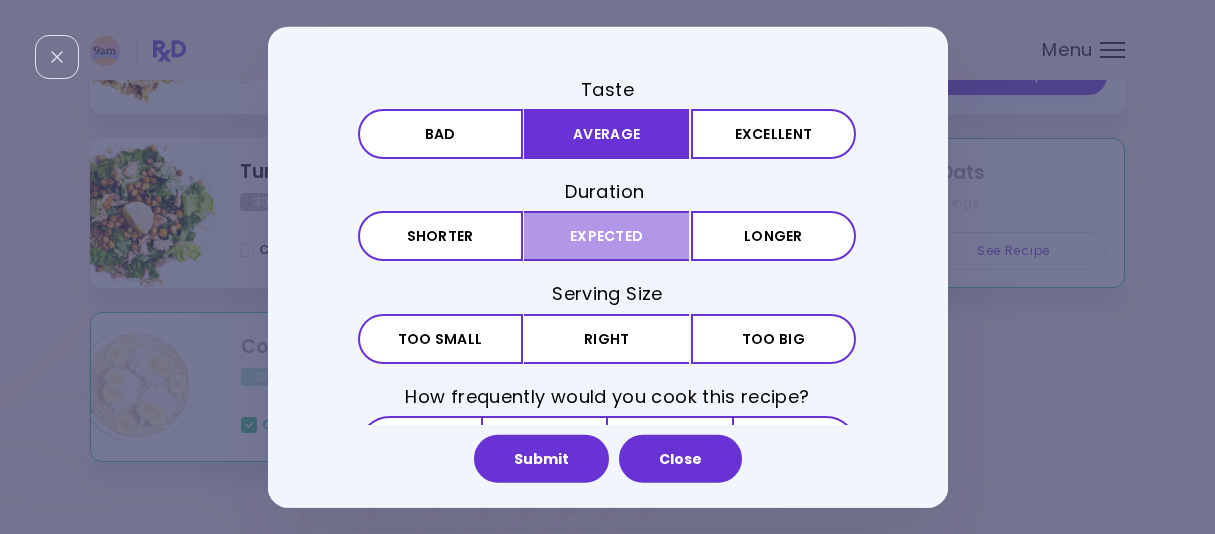 click on "Expected" at bounding box center (606, 236) 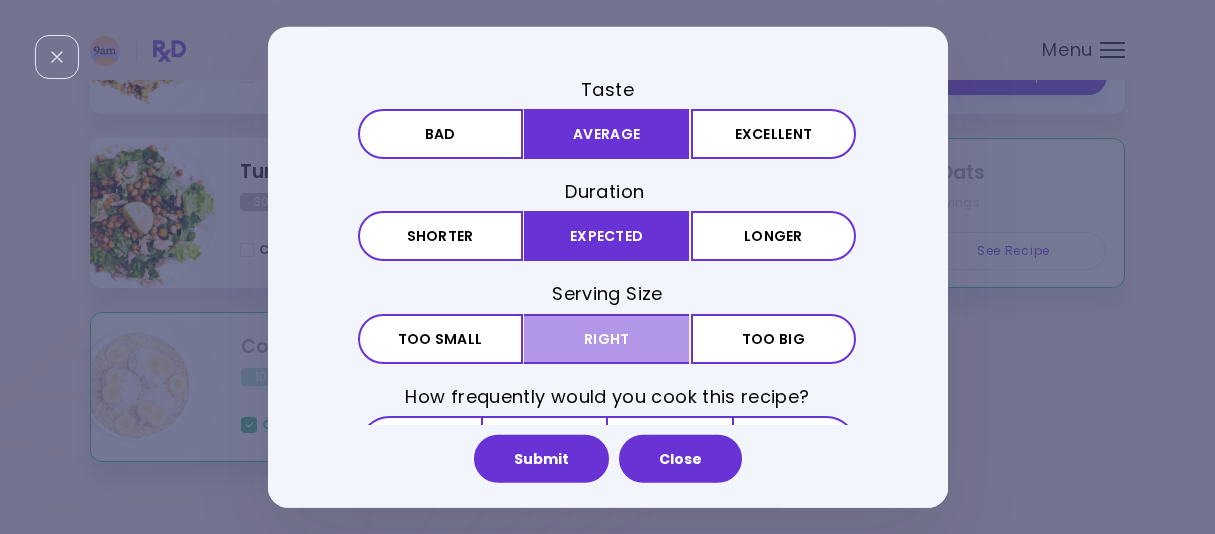 click on "Right" at bounding box center (606, 338) 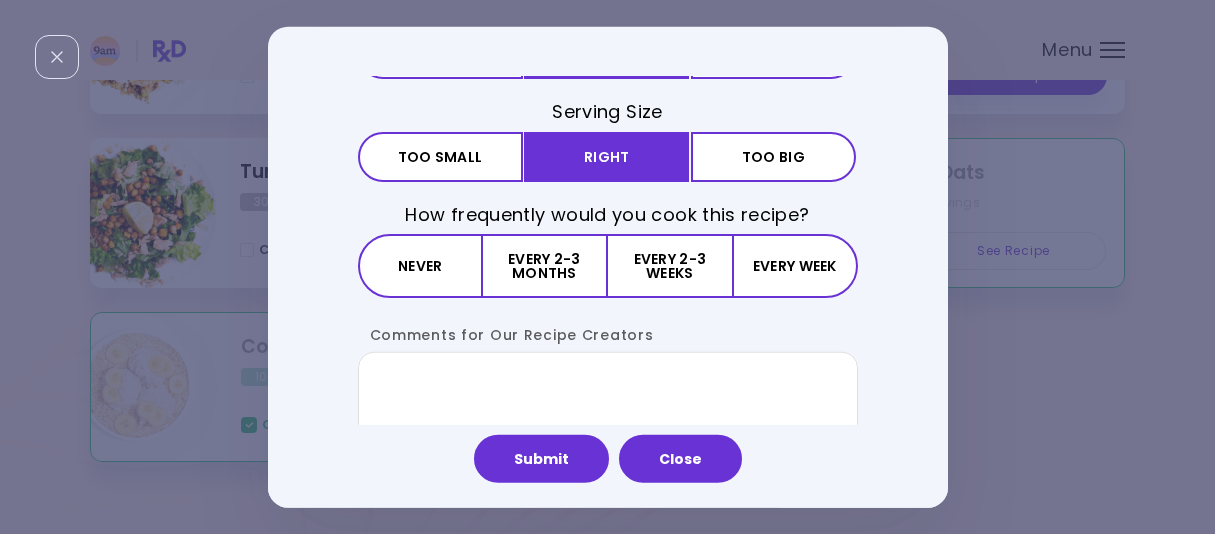 scroll, scrollTop: 183, scrollLeft: 0, axis: vertical 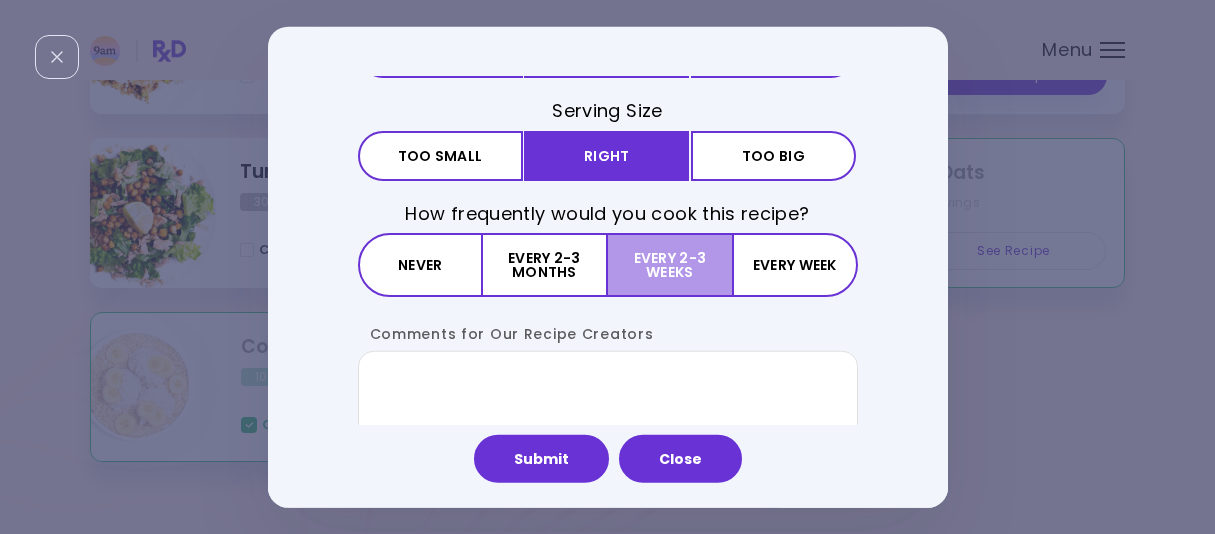 click on "Every 2-3 weeks" at bounding box center [670, 265] 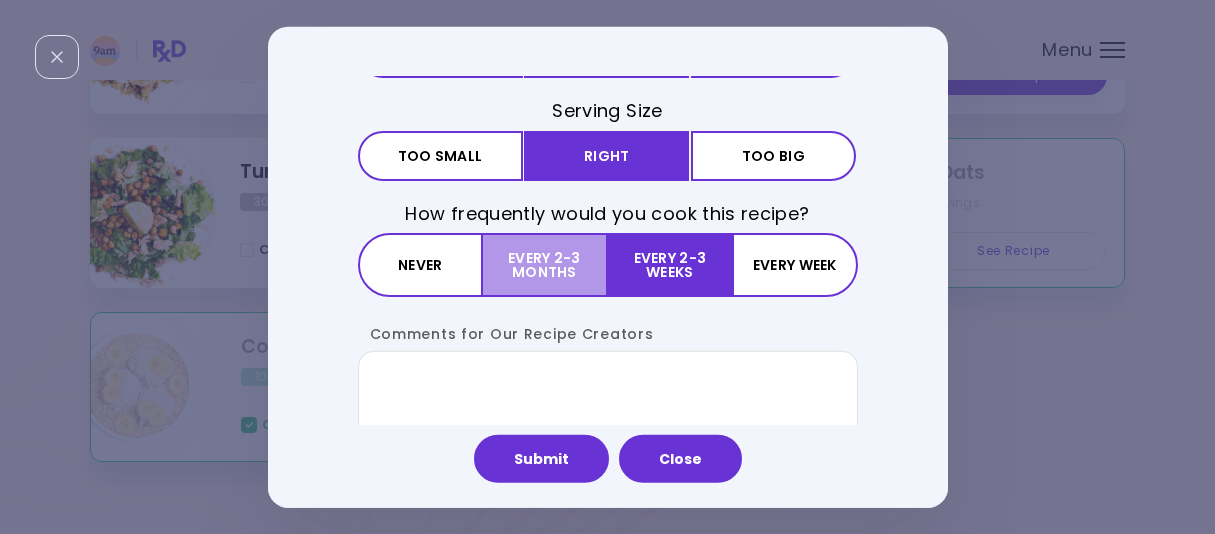 click on "Every 2-3 months" at bounding box center [545, 265] 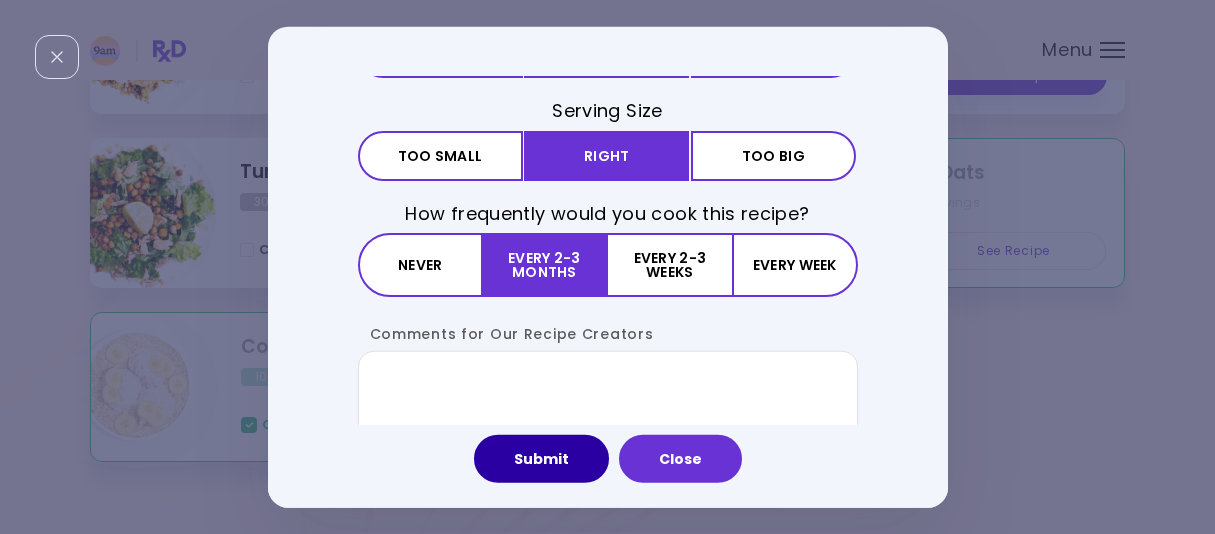 click on "Submit" at bounding box center [541, 458] 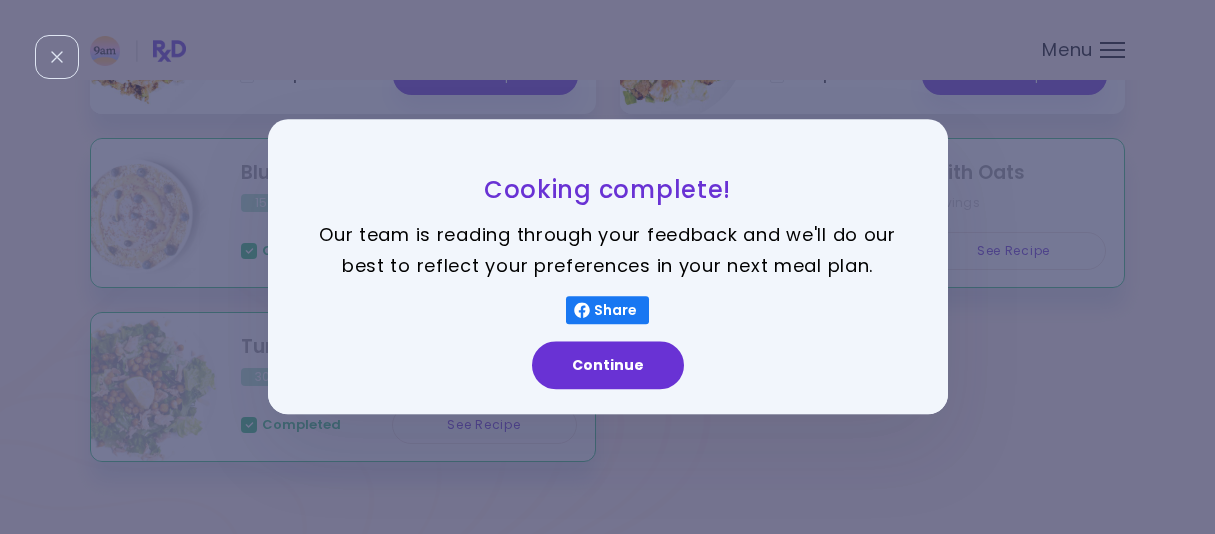 scroll, scrollTop: 0, scrollLeft: 0, axis: both 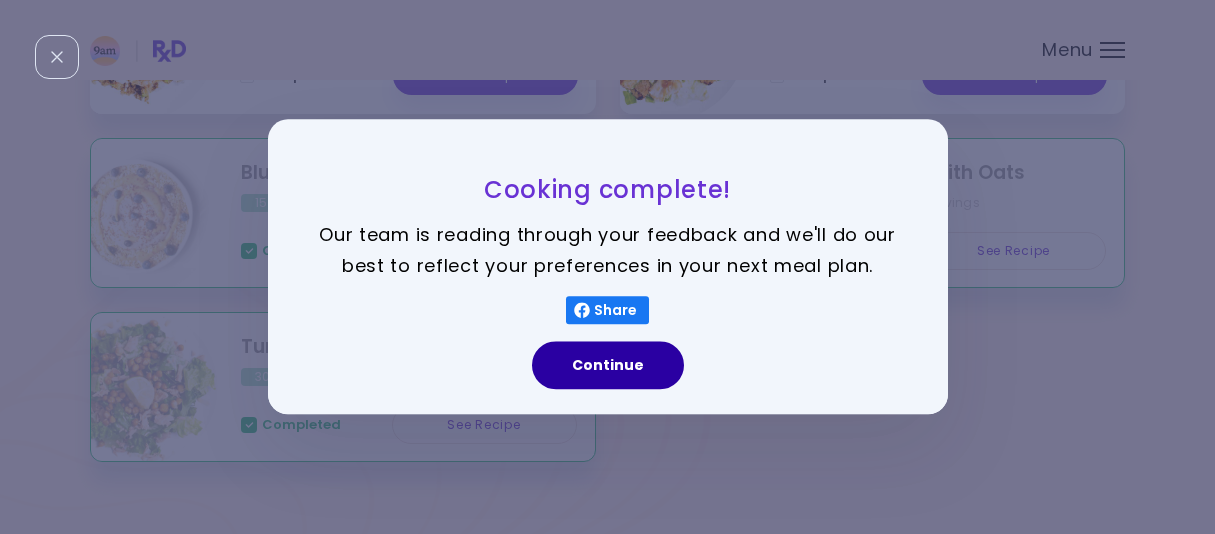 click on "Continue" at bounding box center (608, 366) 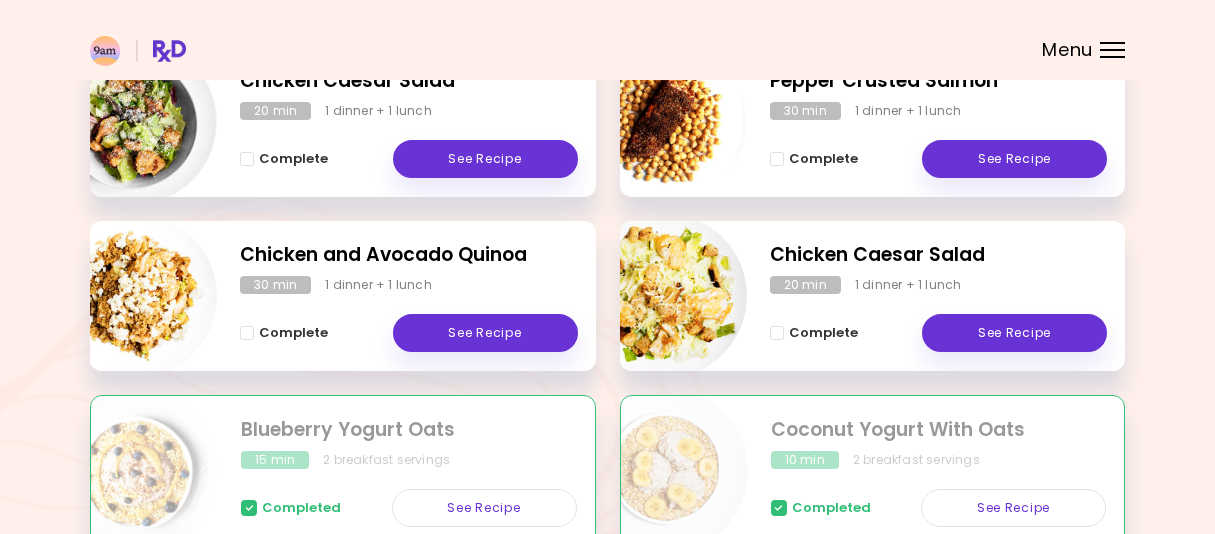 scroll, scrollTop: 312, scrollLeft: 0, axis: vertical 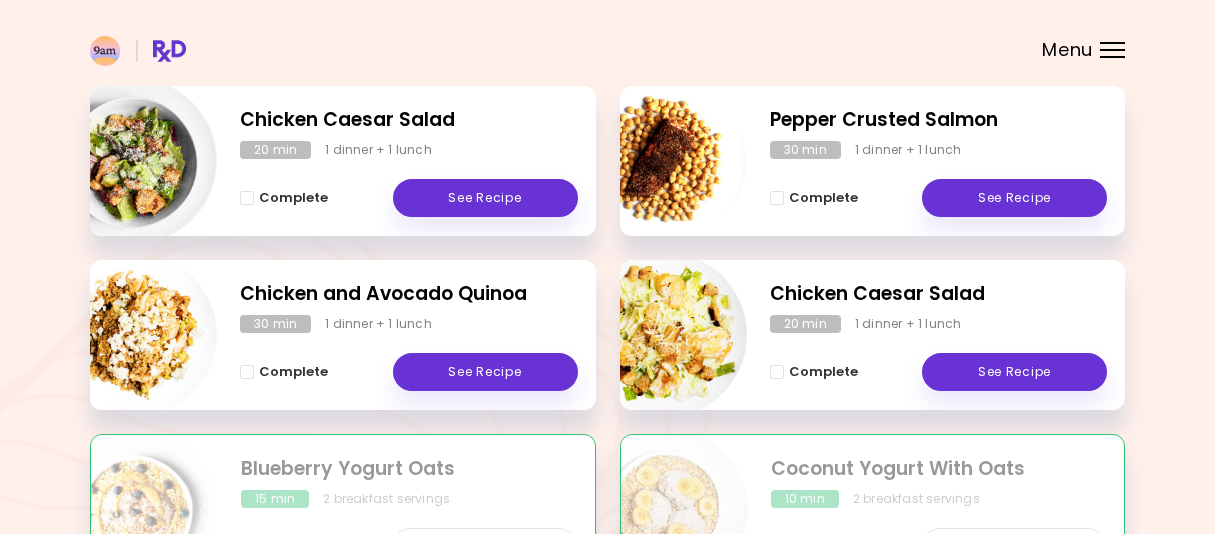 click on "Chicken Caesar Salad 20   min 1 dinner +
1 lunch Complete See Recipe" at bounding box center (343, 161) 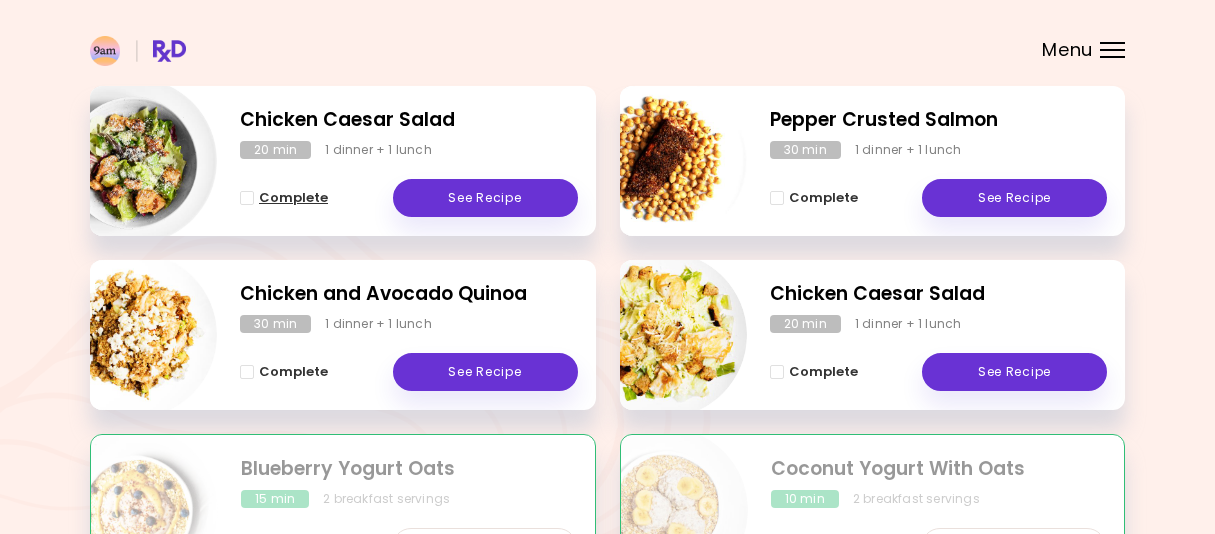 click at bounding box center [247, 198] 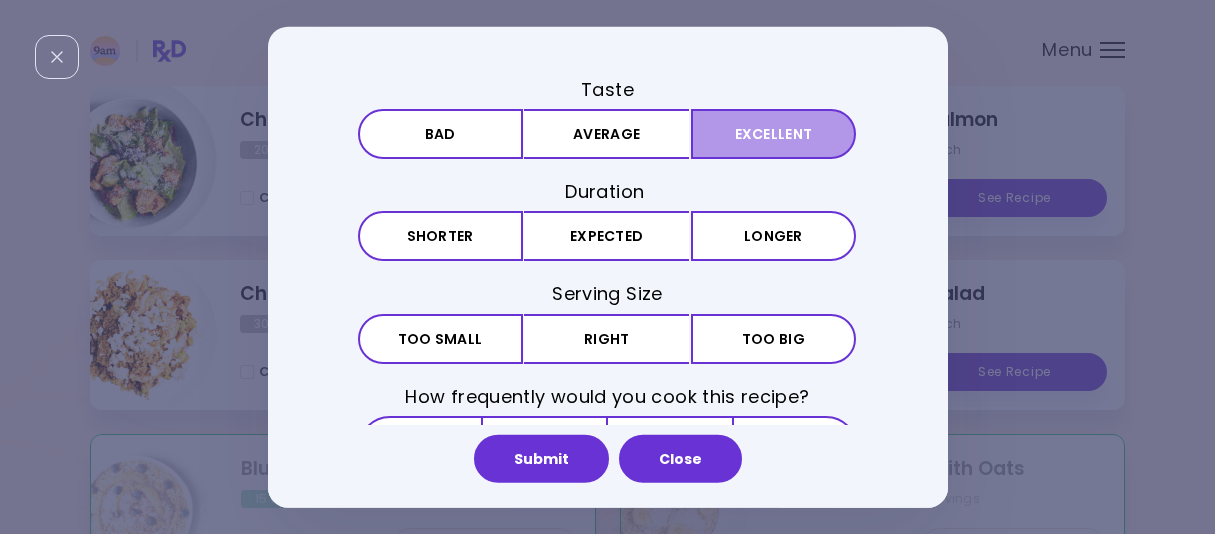 click on "Excellent" at bounding box center (773, 134) 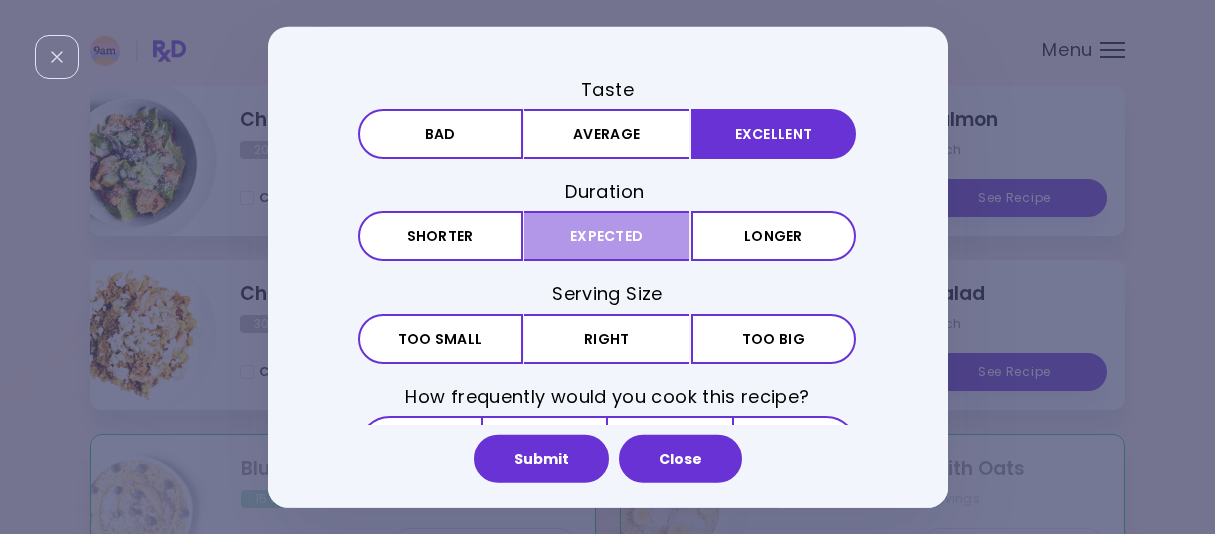 click on "Expected" at bounding box center (606, 236) 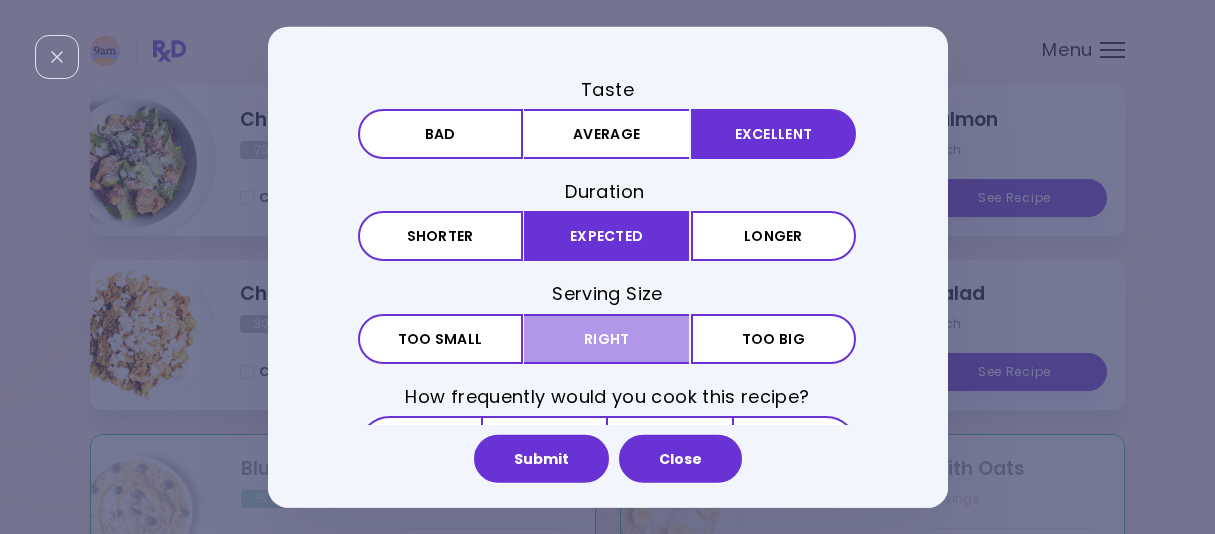 click on "Right" at bounding box center (606, 338) 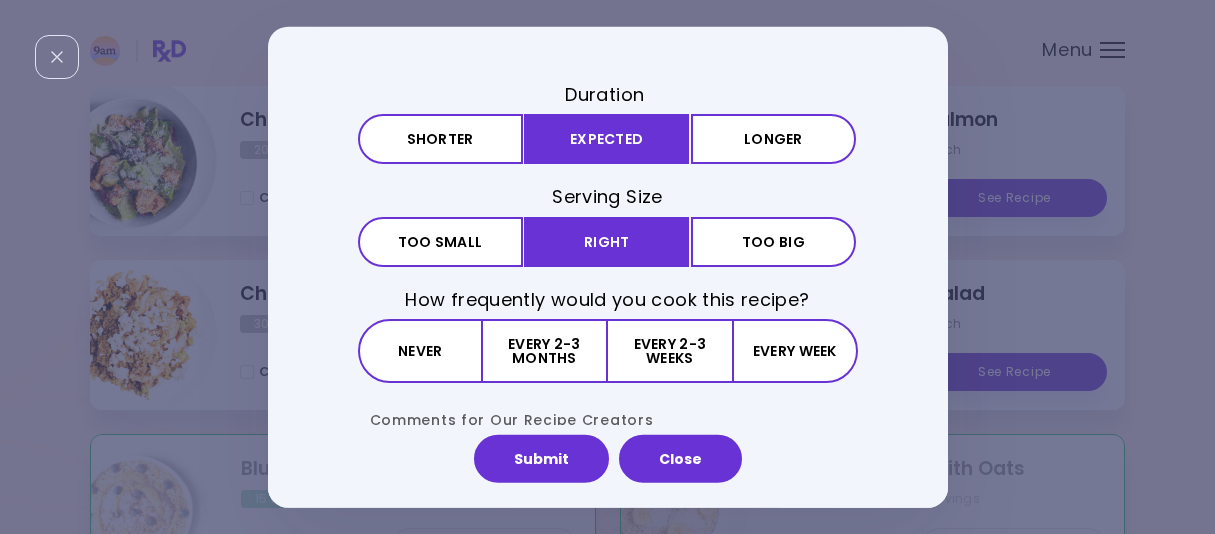 scroll, scrollTop: 101, scrollLeft: 0, axis: vertical 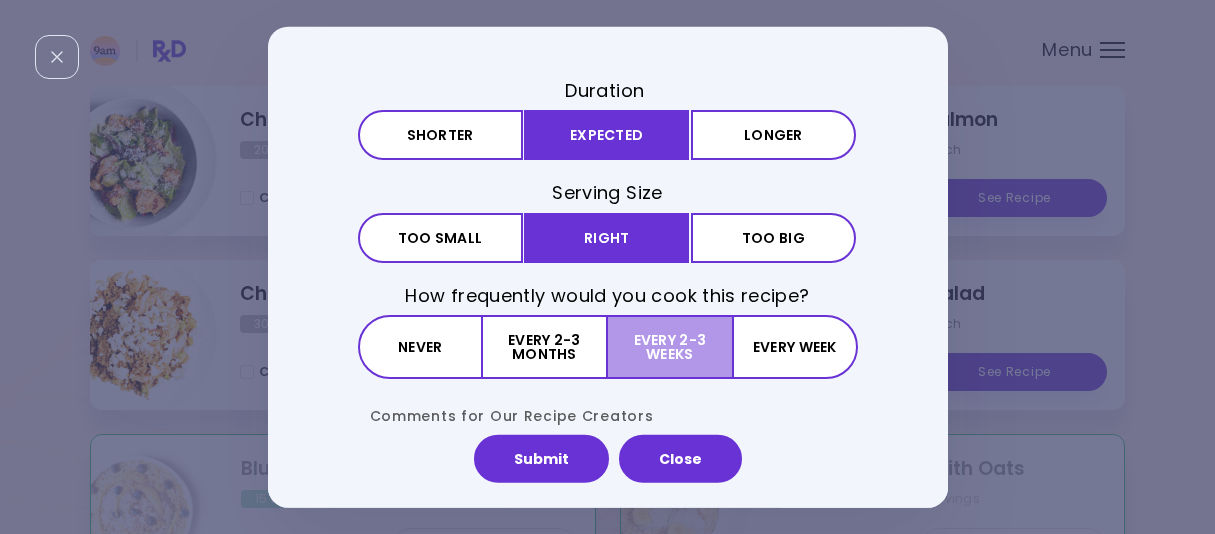 click on "Every 2-3 weeks" at bounding box center (670, 347) 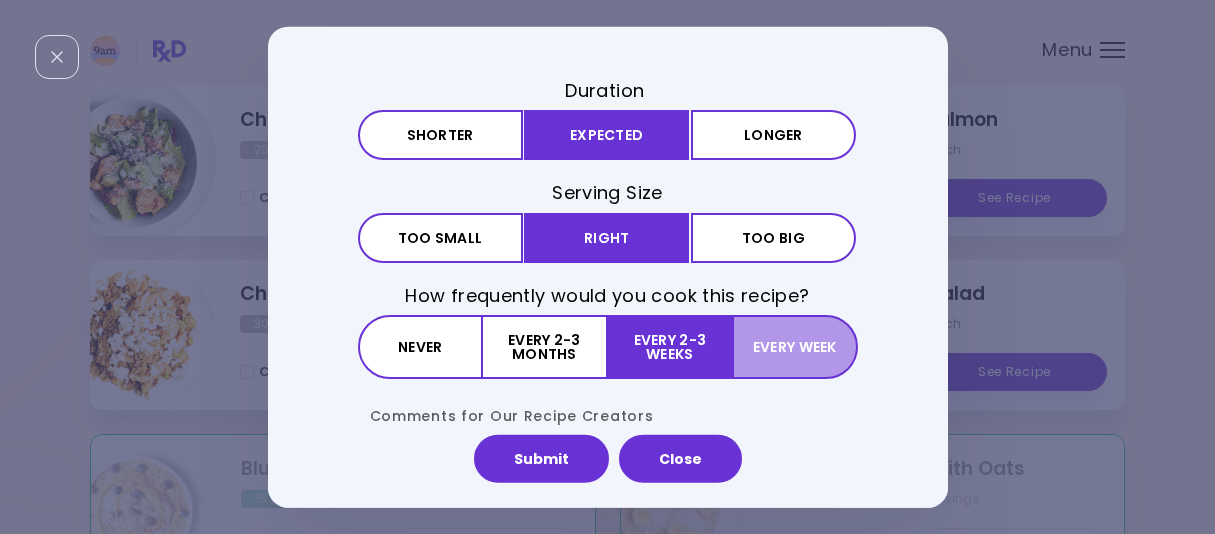 click on "Every week" at bounding box center (794, 347) 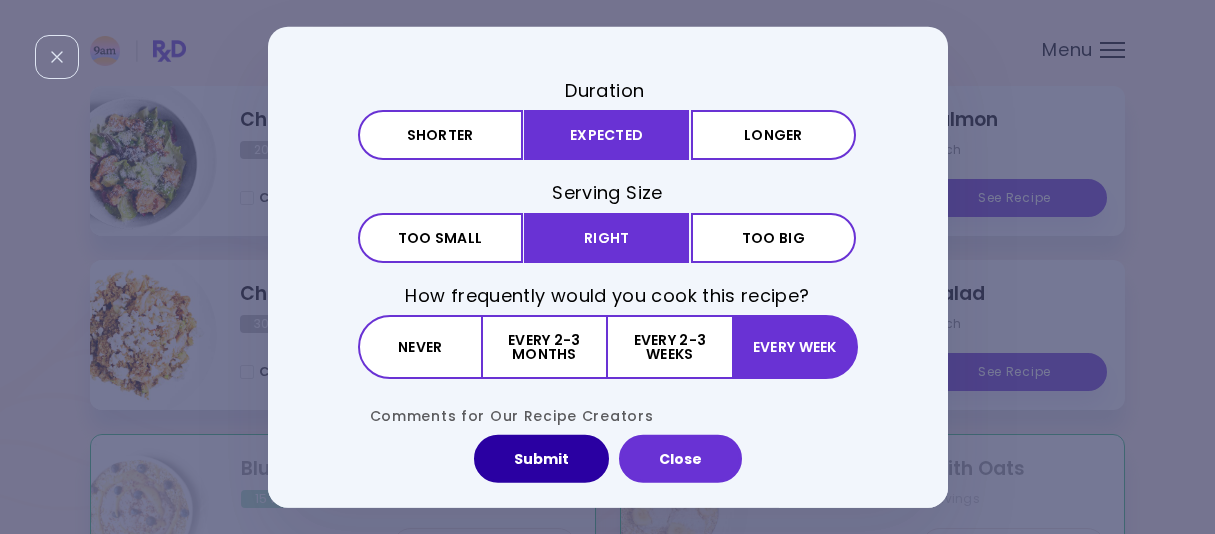 click on "Submit" at bounding box center [541, 458] 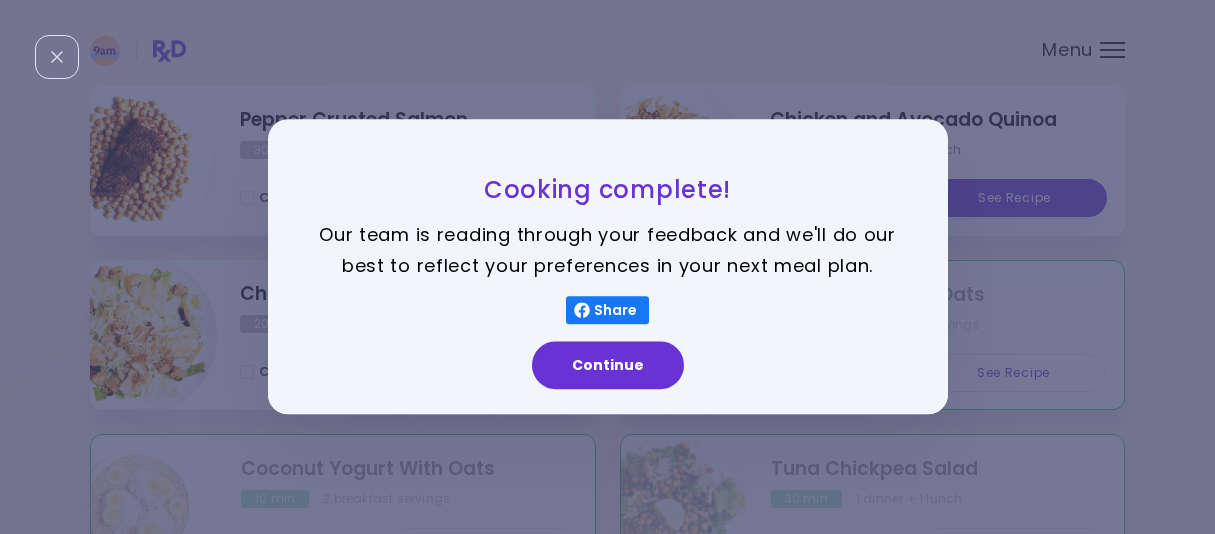 scroll, scrollTop: 0, scrollLeft: 0, axis: both 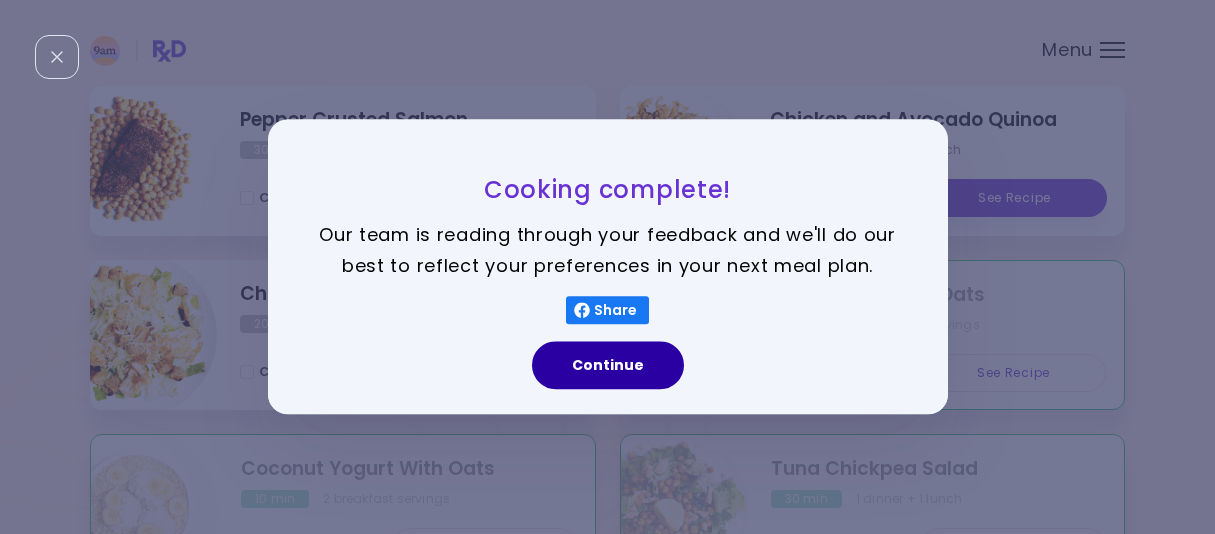 click on "Continue" at bounding box center (608, 366) 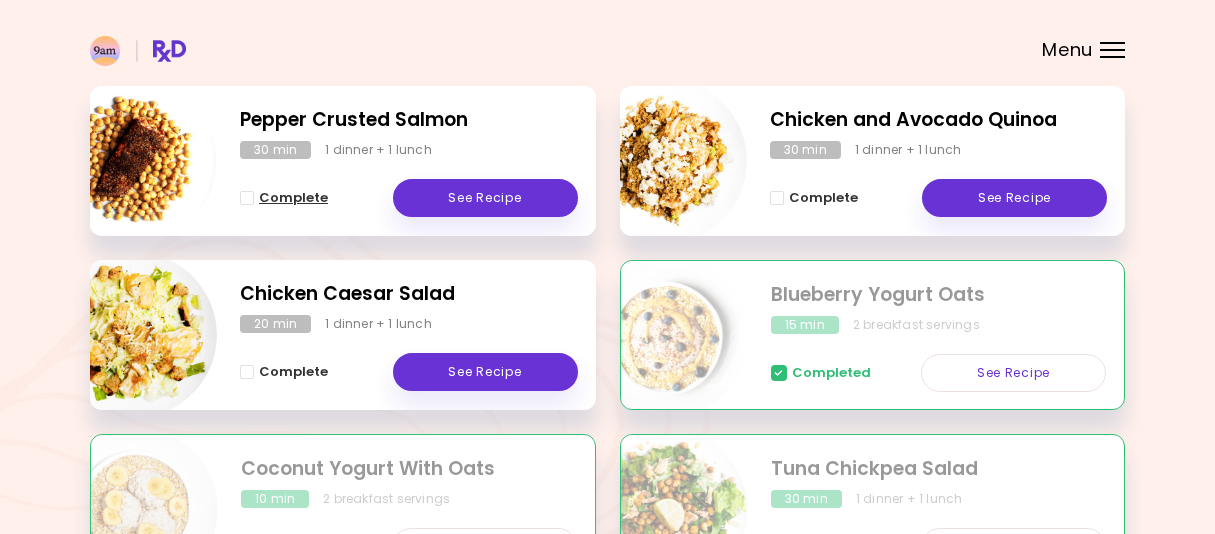 click on "Complete" at bounding box center [293, 198] 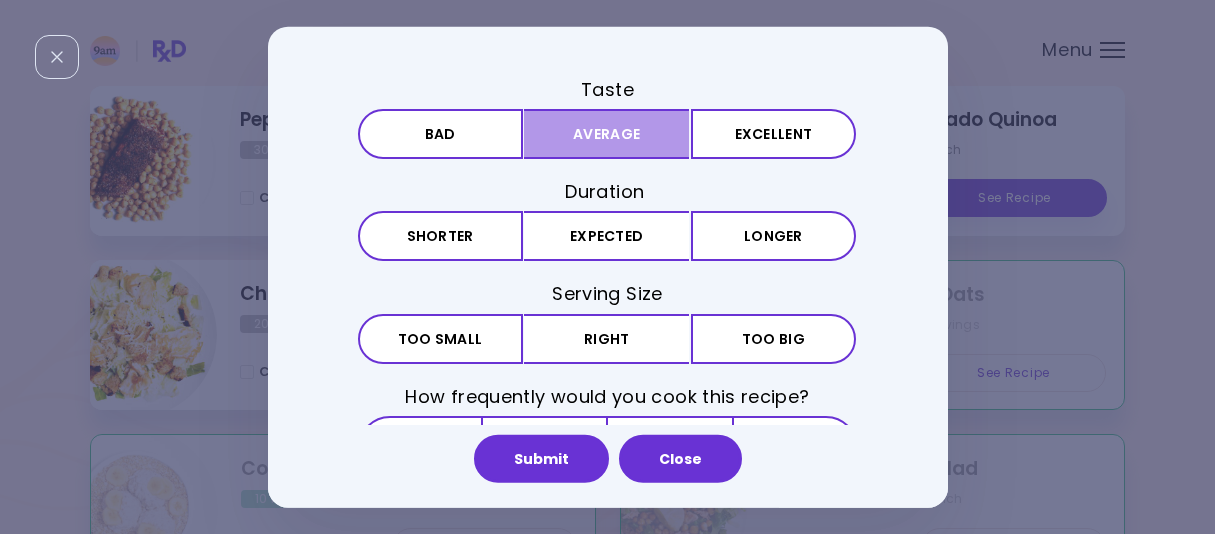 click on "Average" at bounding box center [606, 134] 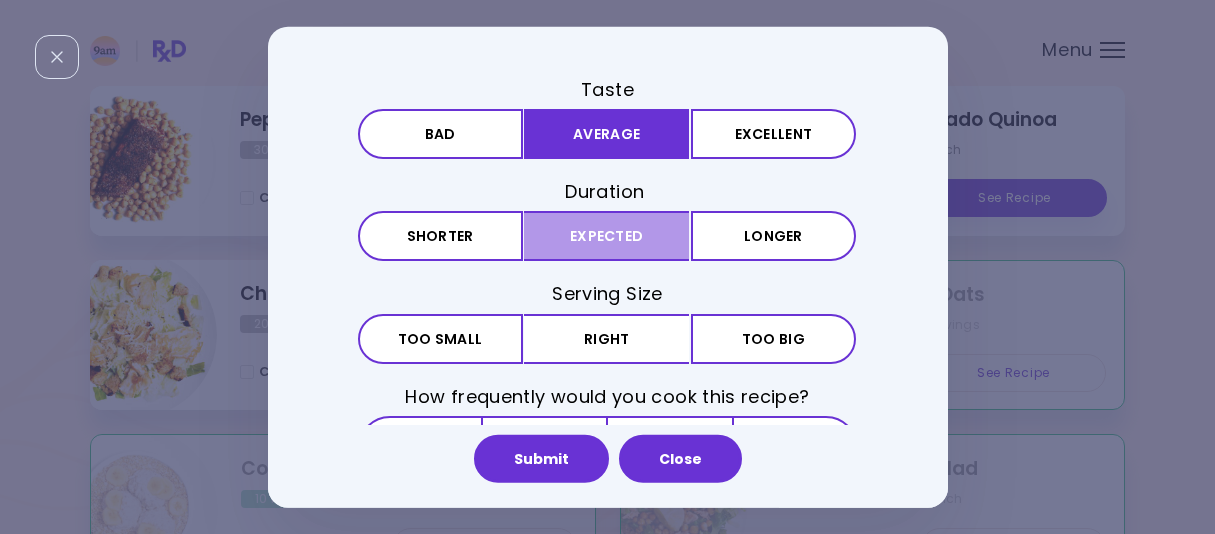 click on "Expected" at bounding box center (606, 236) 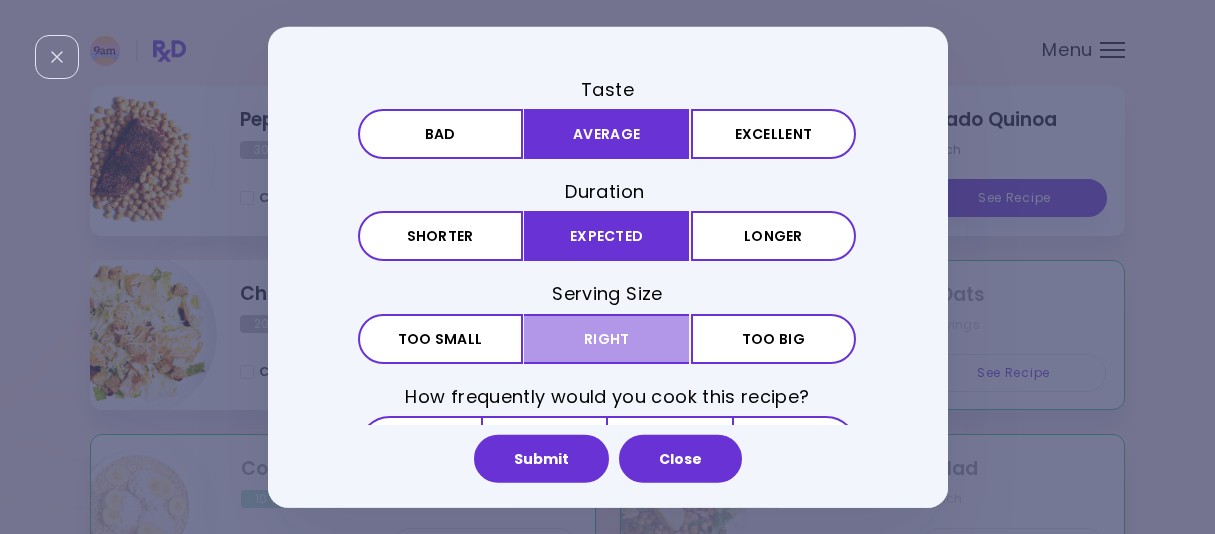 click on "Right" at bounding box center (606, 338) 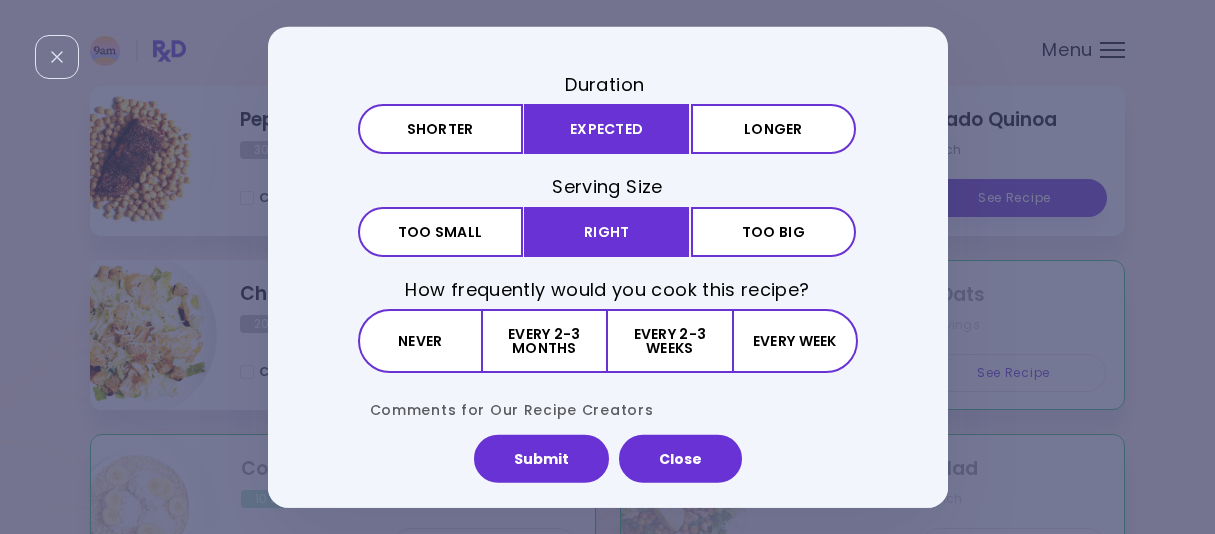 scroll, scrollTop: 140, scrollLeft: 0, axis: vertical 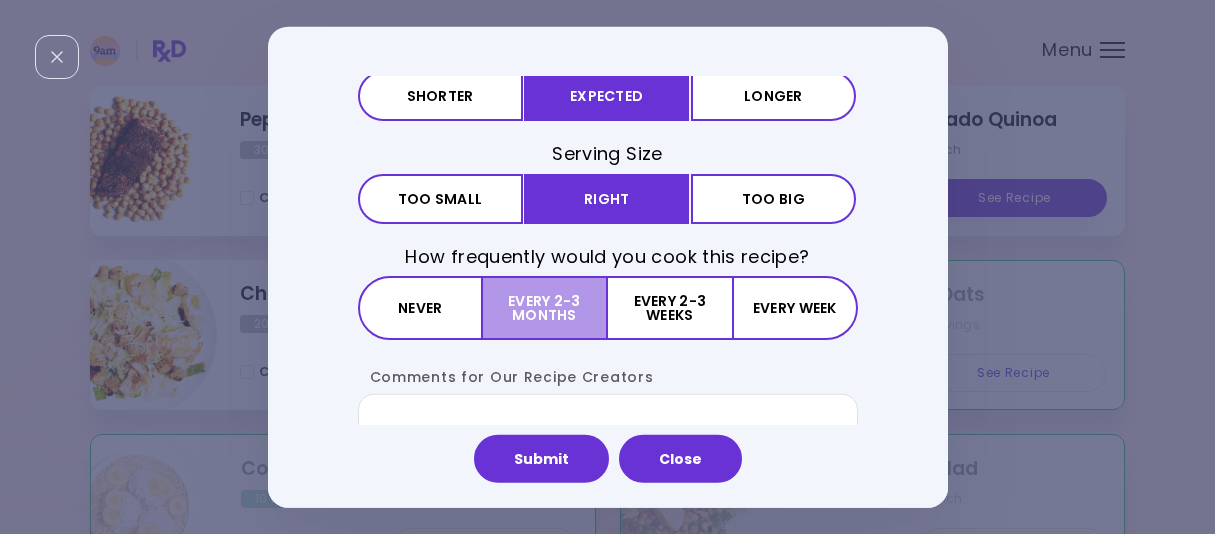 click on "Every 2-3 months" at bounding box center [545, 308] 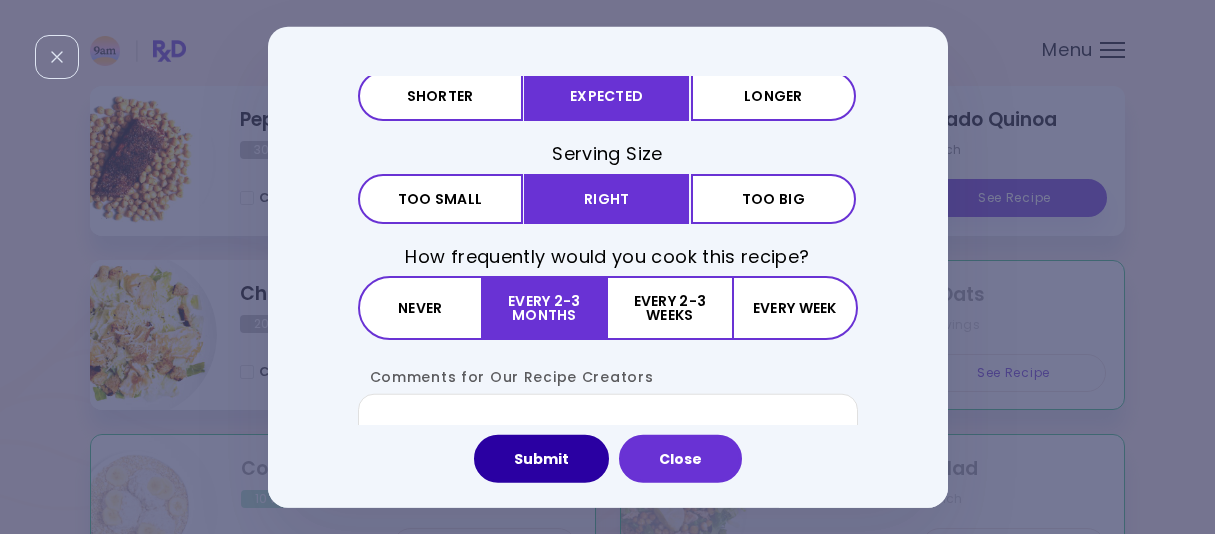 click on "Submit" at bounding box center [541, 458] 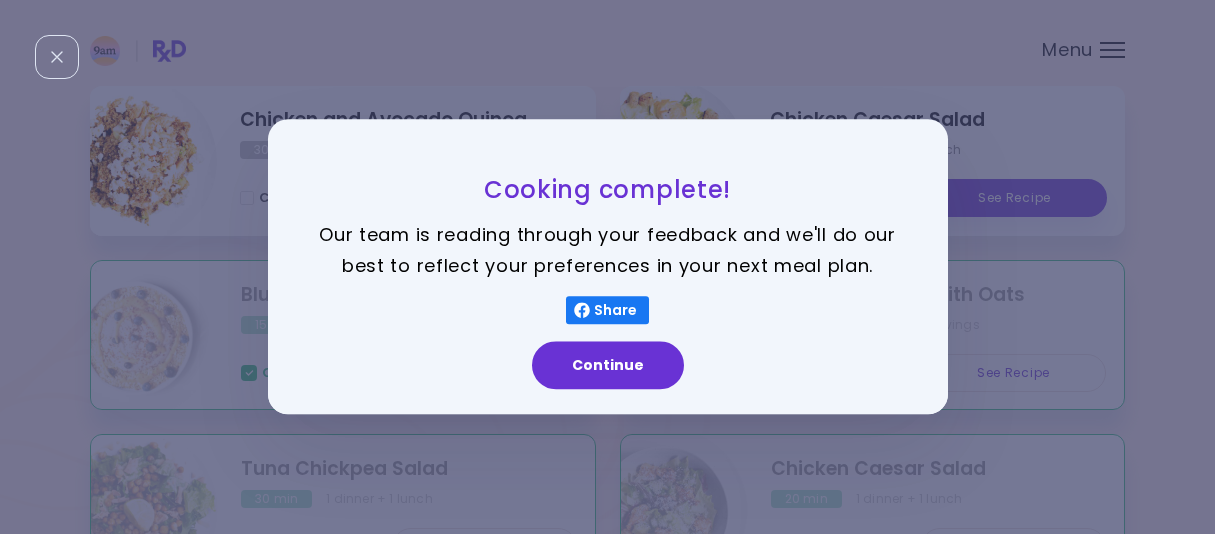 scroll, scrollTop: 0, scrollLeft: 0, axis: both 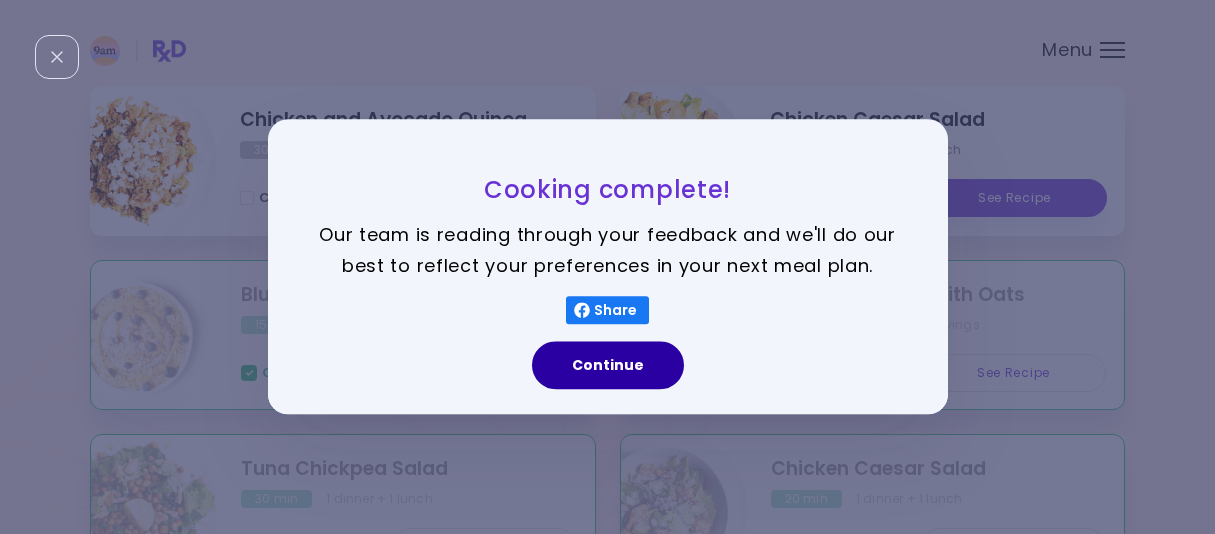click on "Continue" at bounding box center [608, 366] 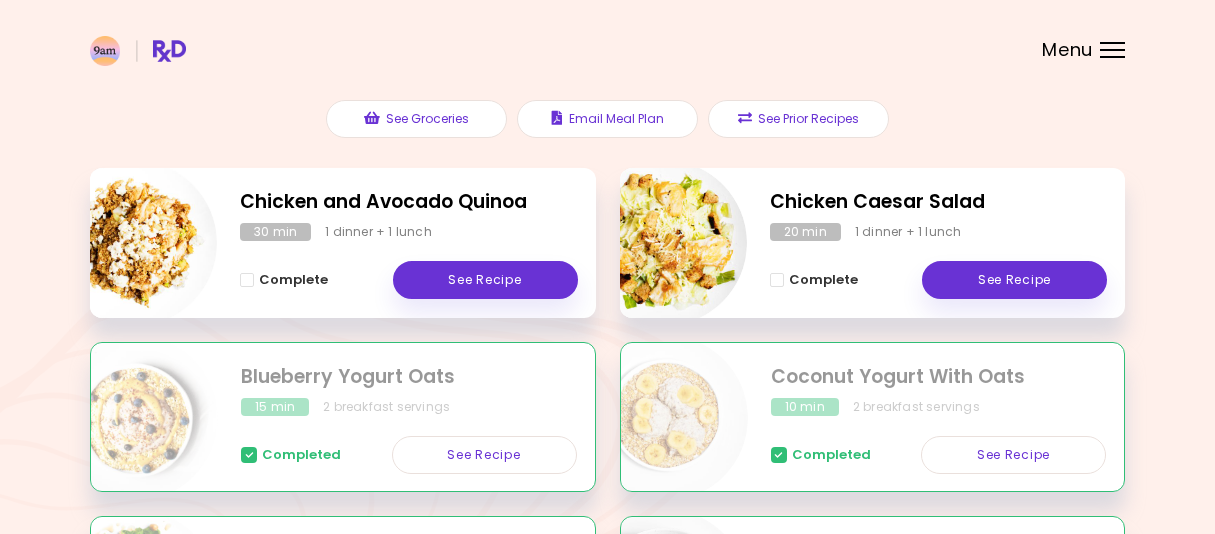 scroll, scrollTop: 258, scrollLeft: 0, axis: vertical 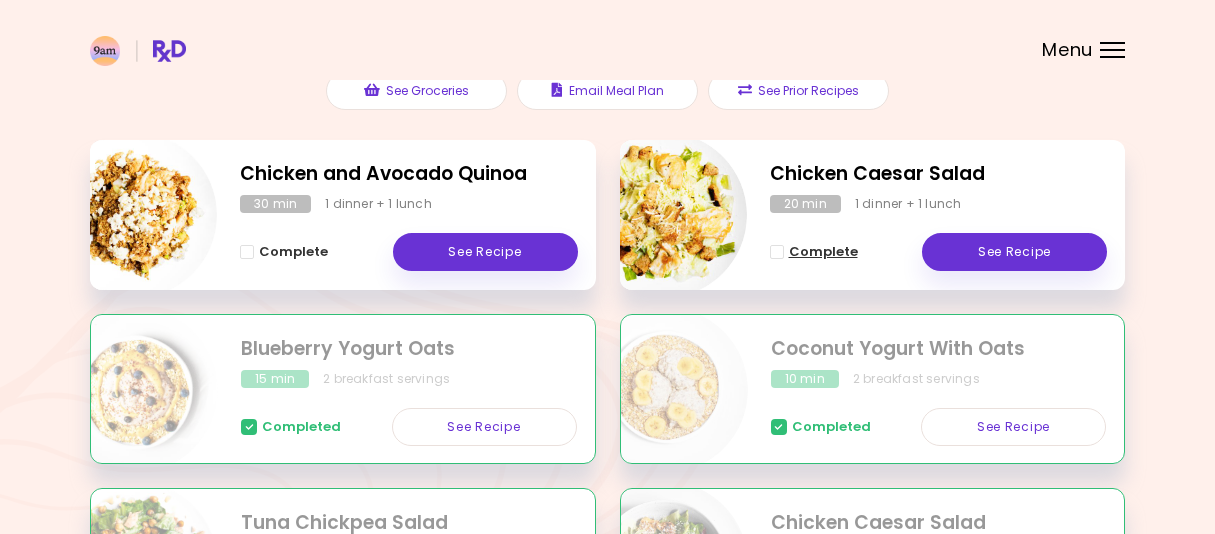 click at bounding box center [777, 252] 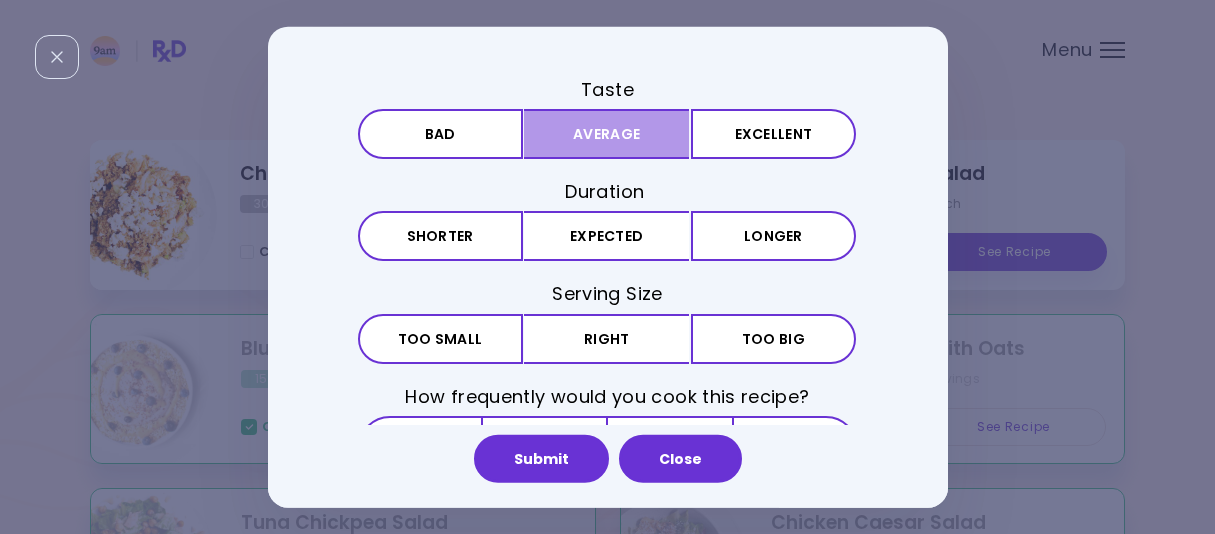 click on "Average" at bounding box center (606, 134) 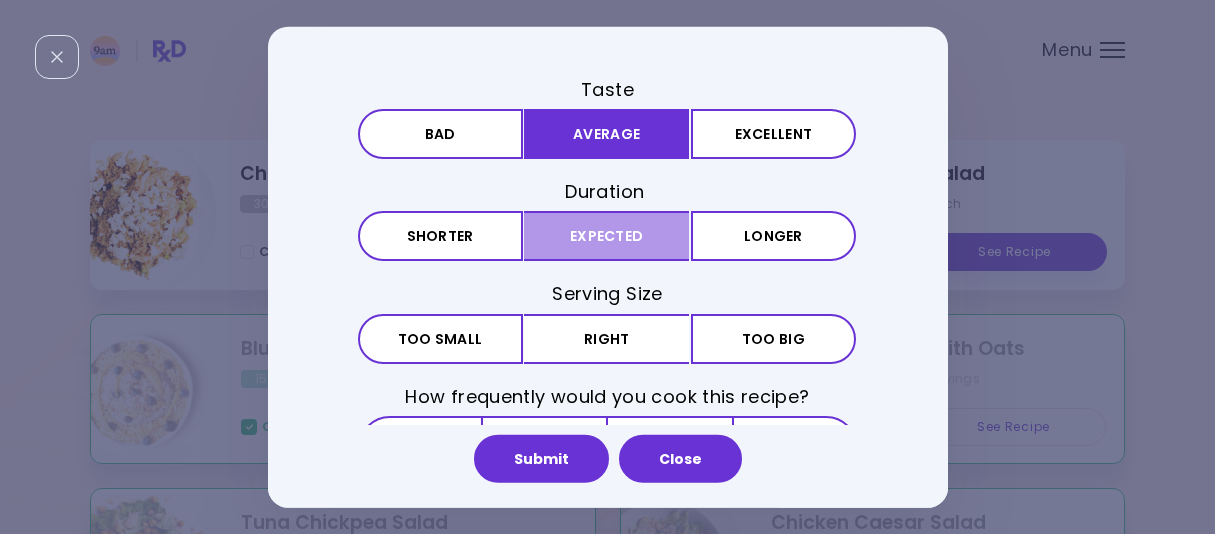 click on "Expected" at bounding box center [606, 236] 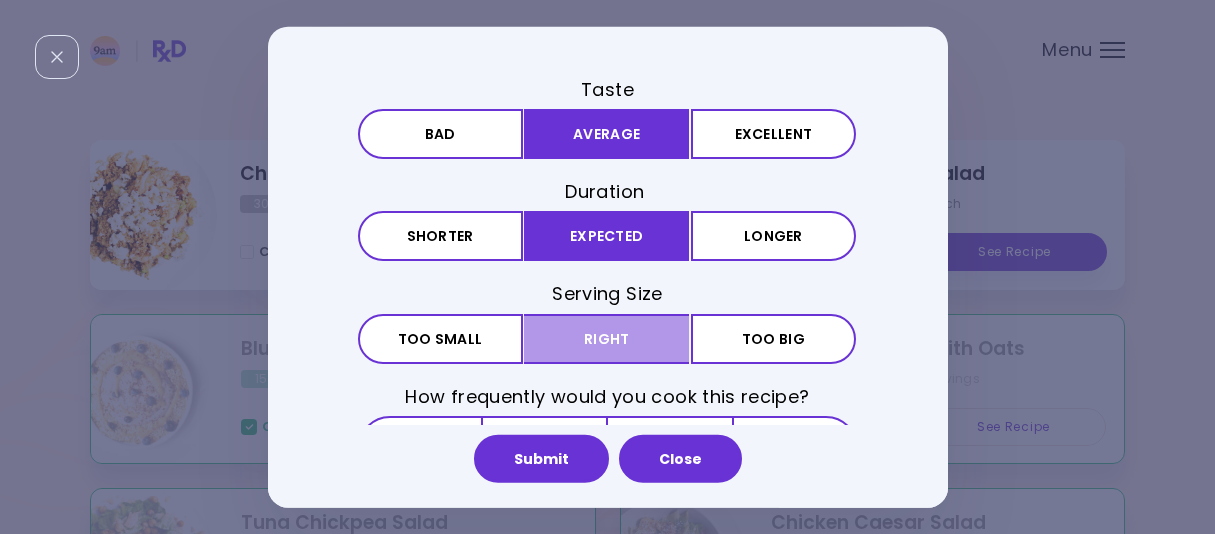 click on "Right" at bounding box center [606, 338] 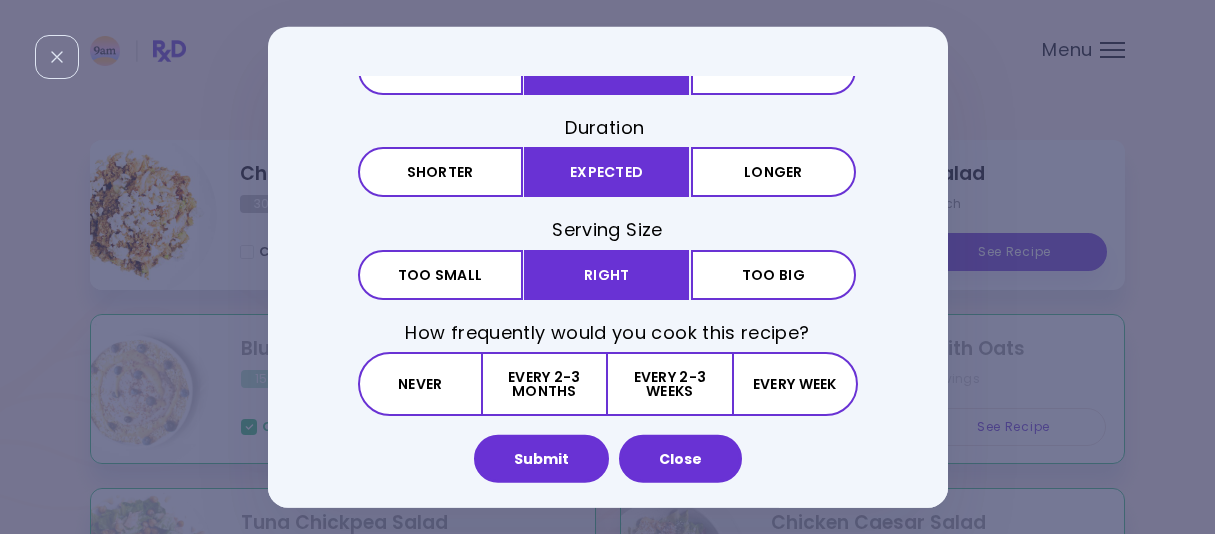 scroll, scrollTop: 65, scrollLeft: 0, axis: vertical 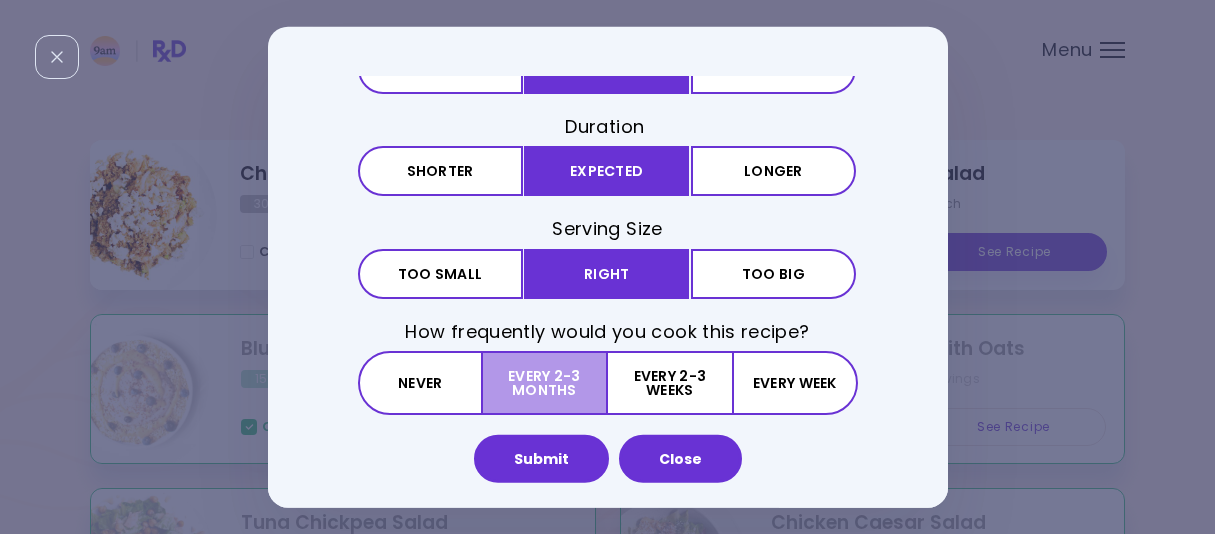click on "Every 2-3 months" at bounding box center (545, 383) 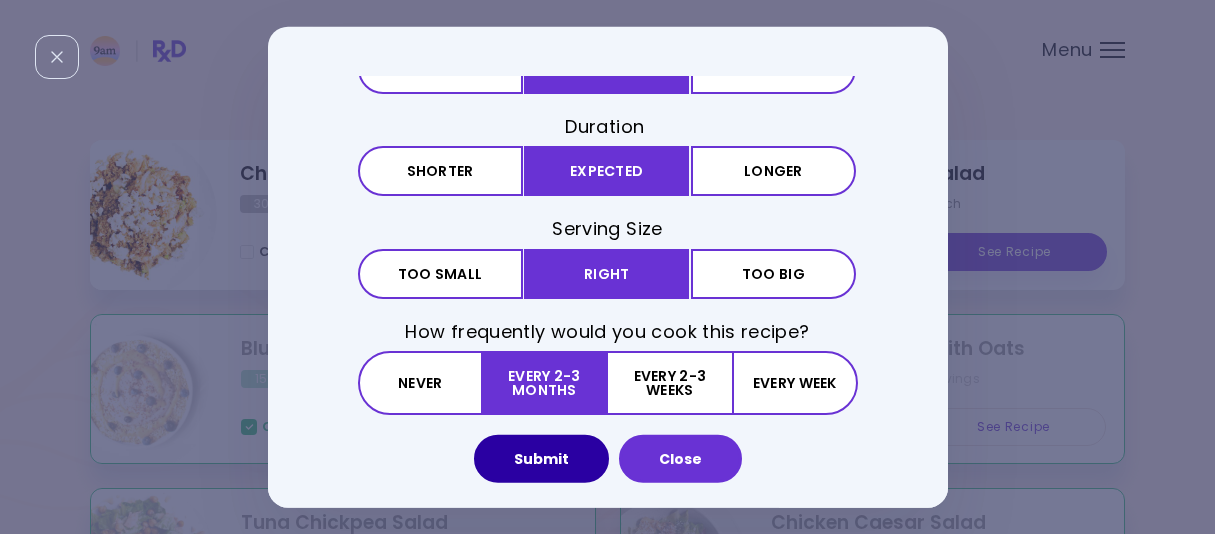 click on "Submit" at bounding box center (541, 458) 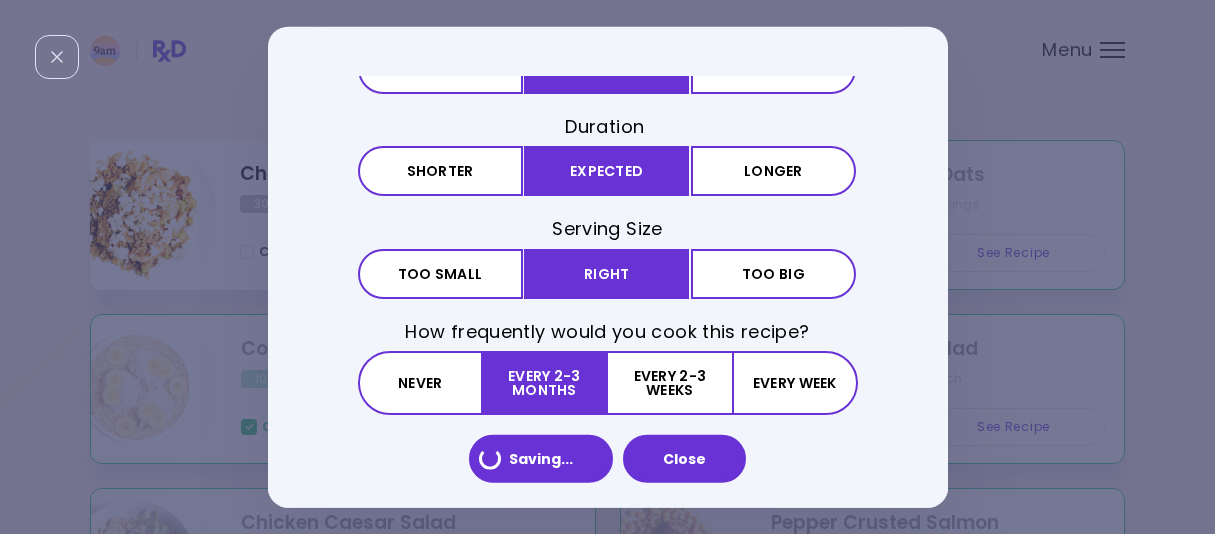 scroll, scrollTop: 0, scrollLeft: 0, axis: both 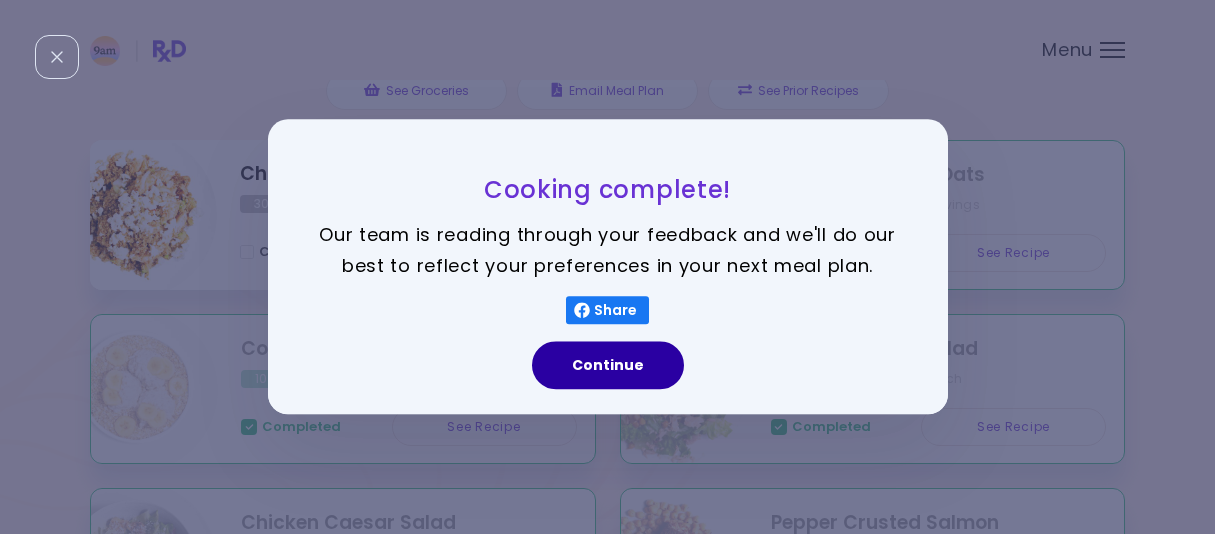 click on "Continue" at bounding box center (608, 366) 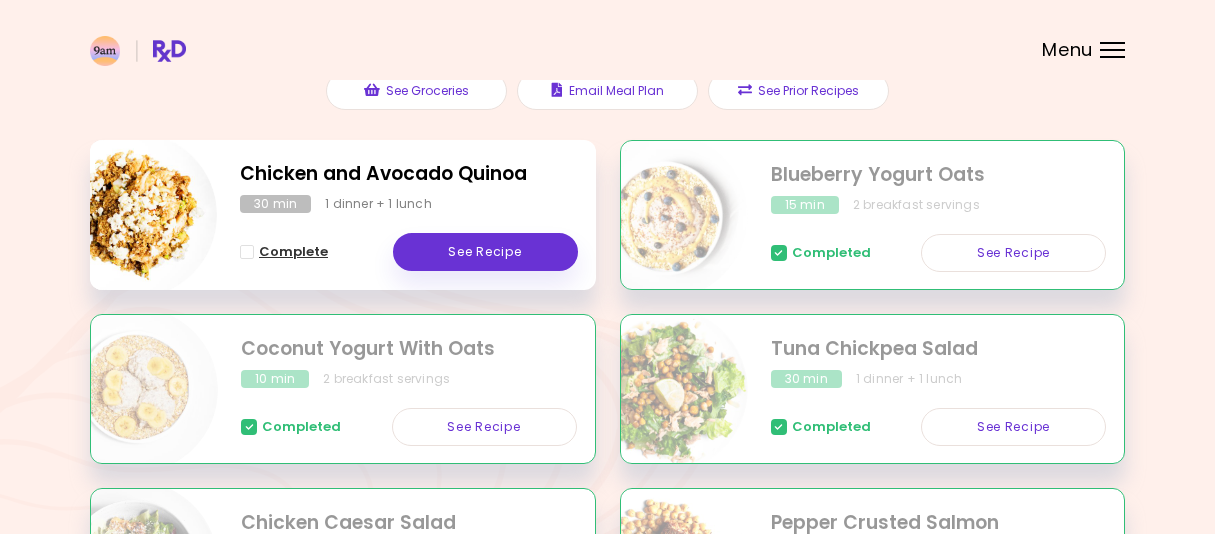 click at bounding box center [247, 252] 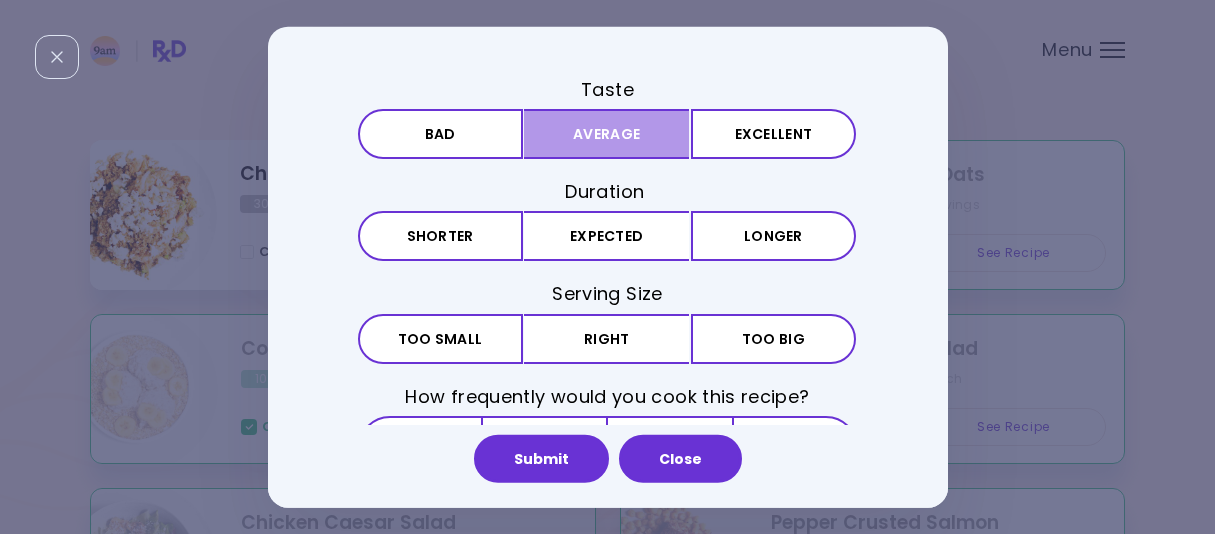 click on "Average" at bounding box center (606, 134) 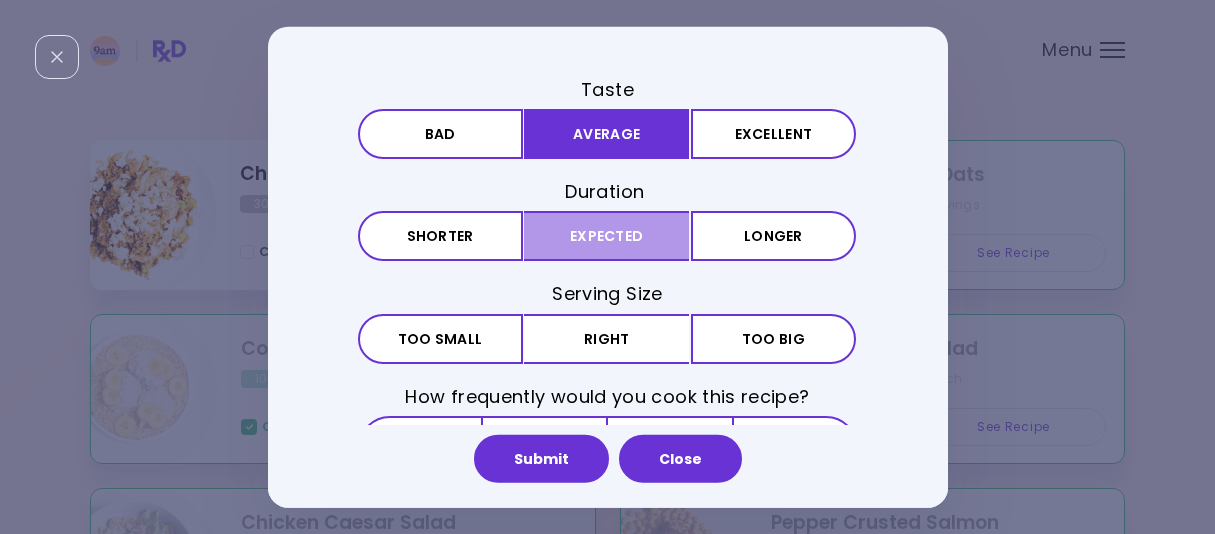click on "Expected" at bounding box center (606, 236) 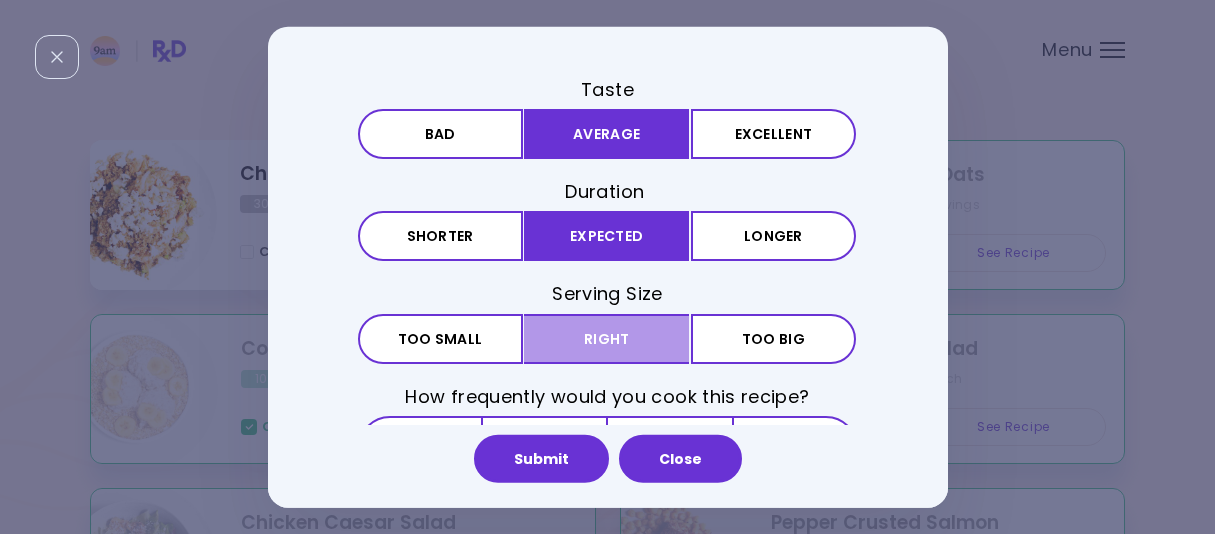 click on "Right" at bounding box center (606, 338) 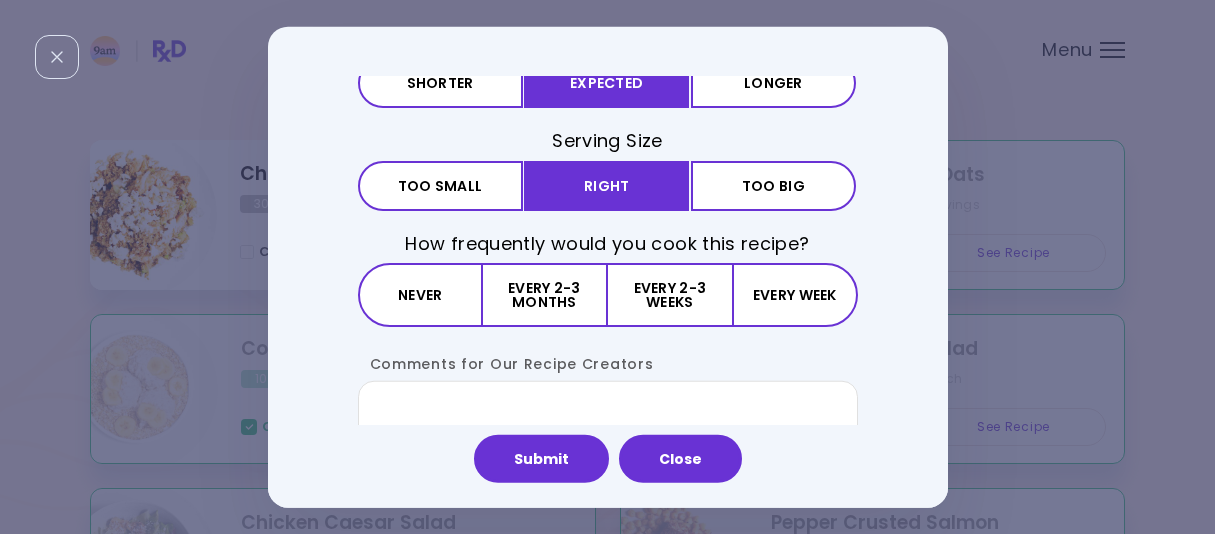 scroll, scrollTop: 158, scrollLeft: 0, axis: vertical 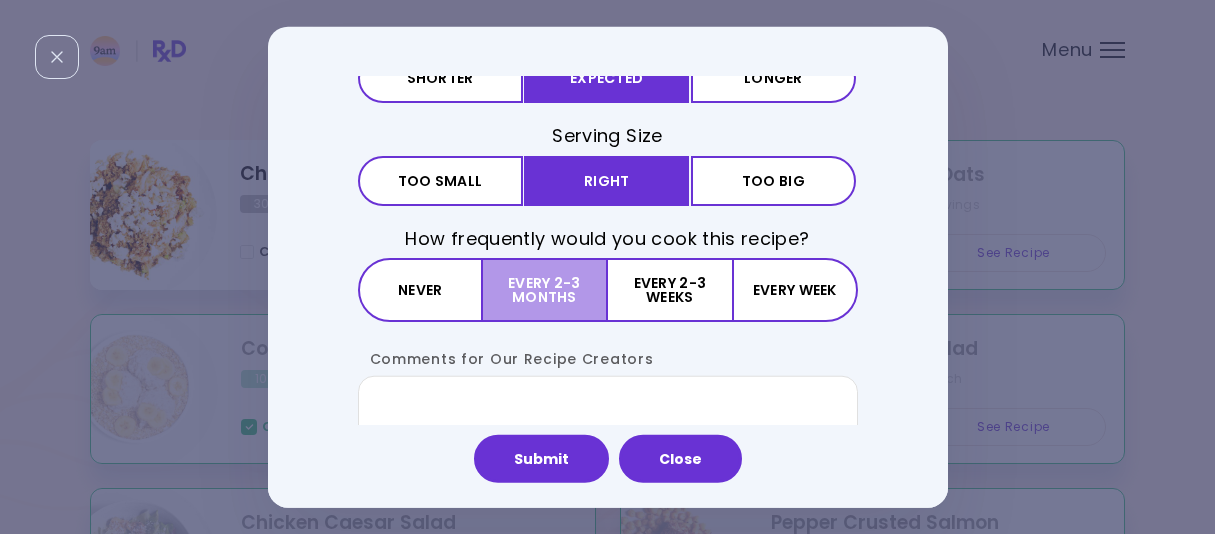 click on "Every 2-3 months" at bounding box center [545, 290] 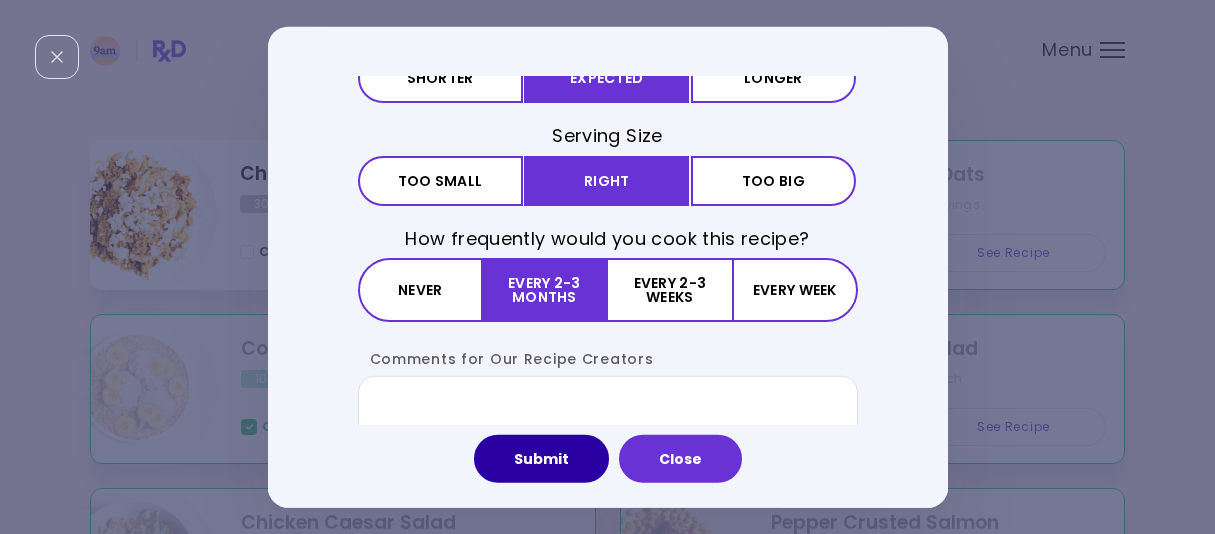 click on "Submit" at bounding box center (541, 458) 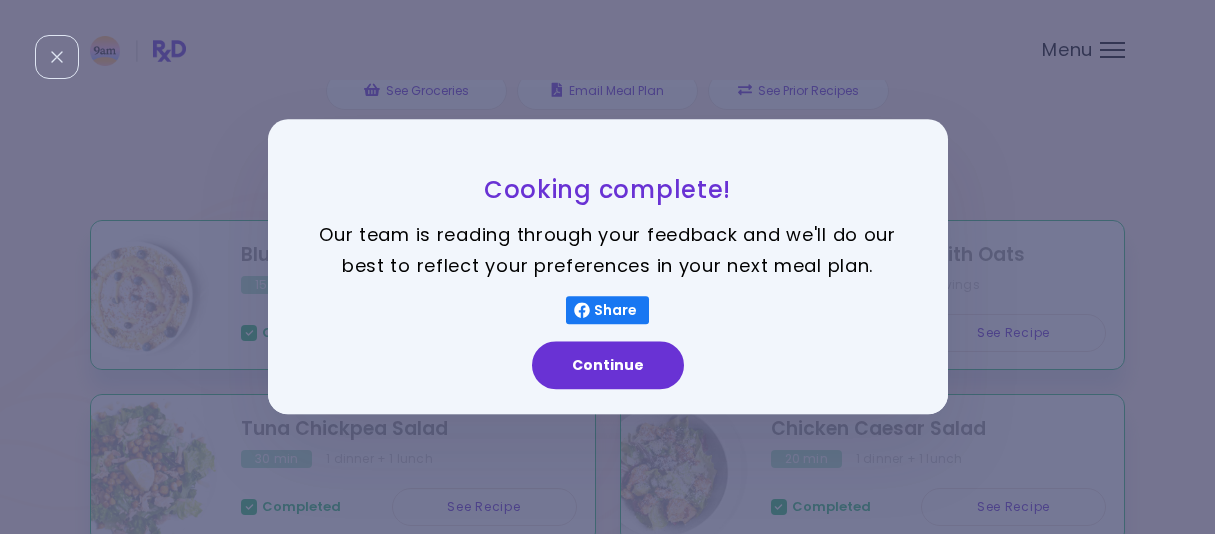 scroll, scrollTop: 0, scrollLeft: 0, axis: both 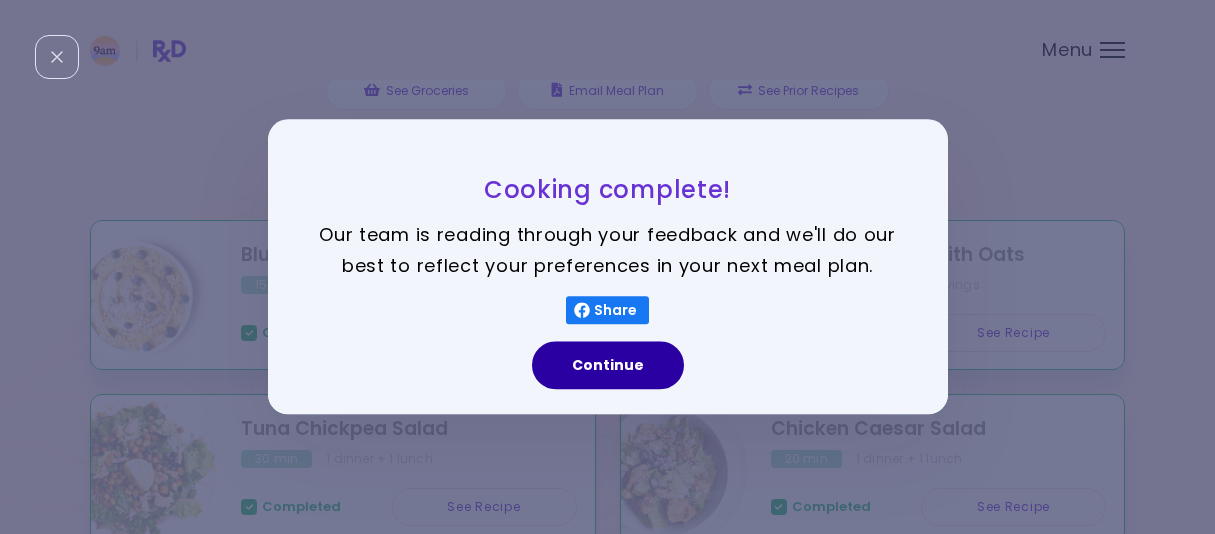 click on "Continue" at bounding box center [608, 366] 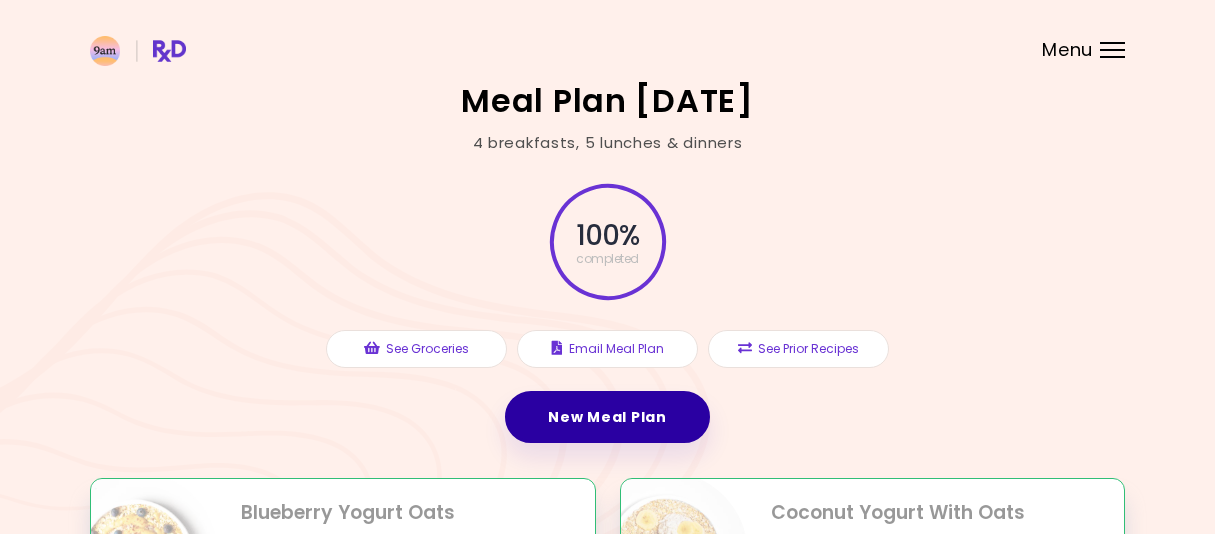 scroll, scrollTop: 0, scrollLeft: 0, axis: both 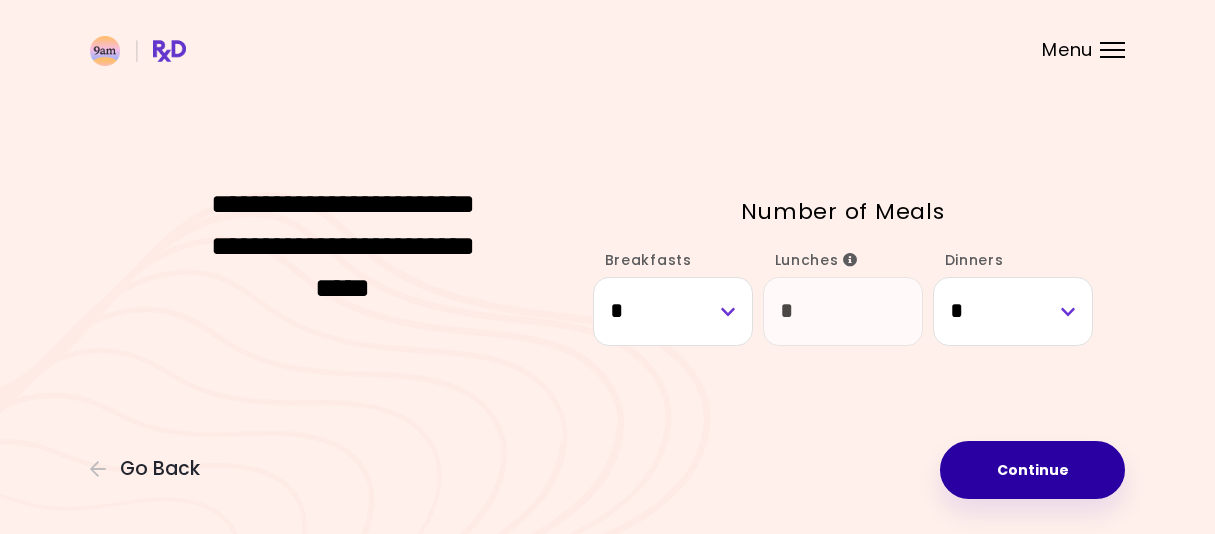 click on "Continue" at bounding box center [1032, 470] 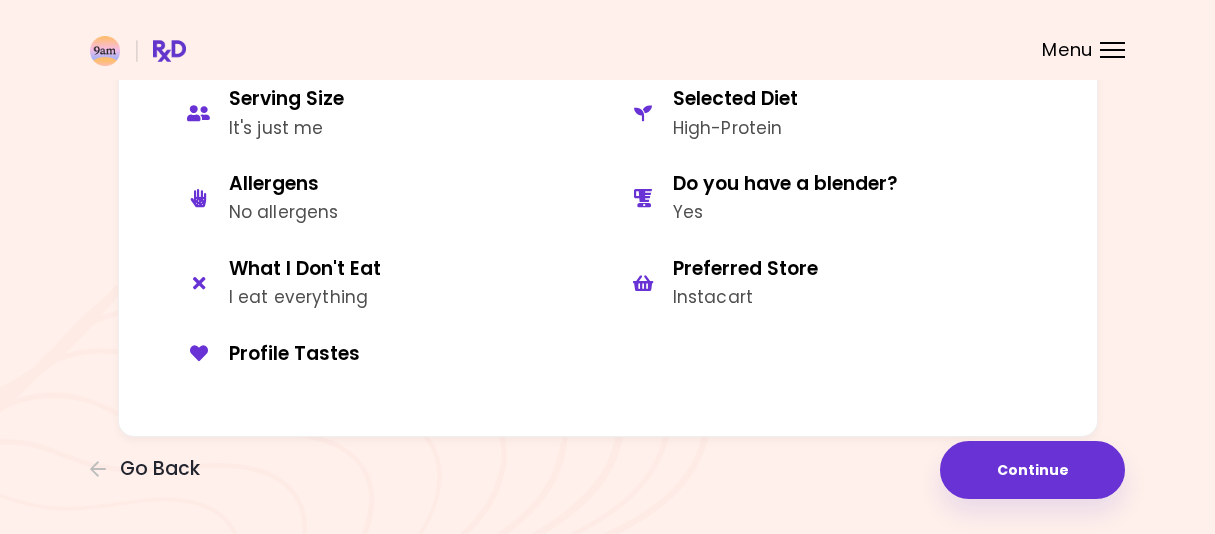 scroll, scrollTop: 130, scrollLeft: 0, axis: vertical 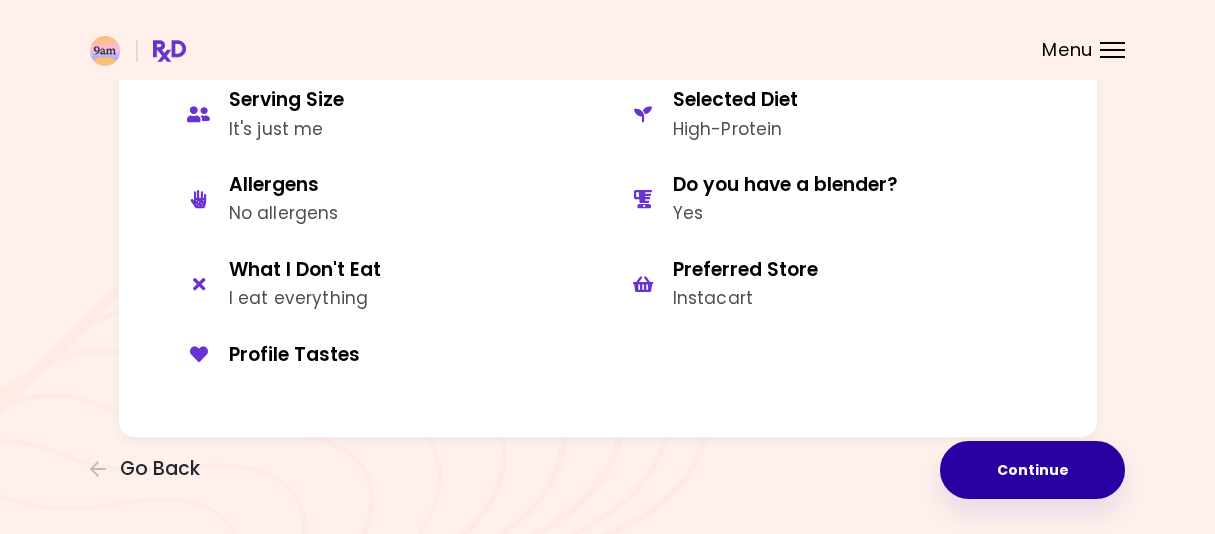 click on "Continue" at bounding box center [1032, 470] 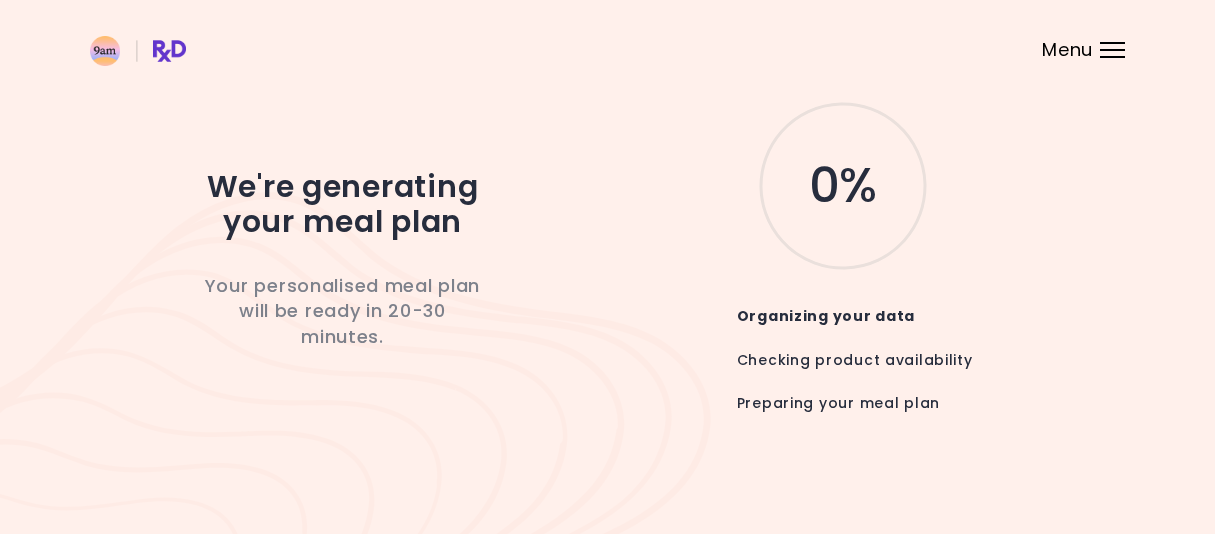 scroll, scrollTop: 0, scrollLeft: 0, axis: both 